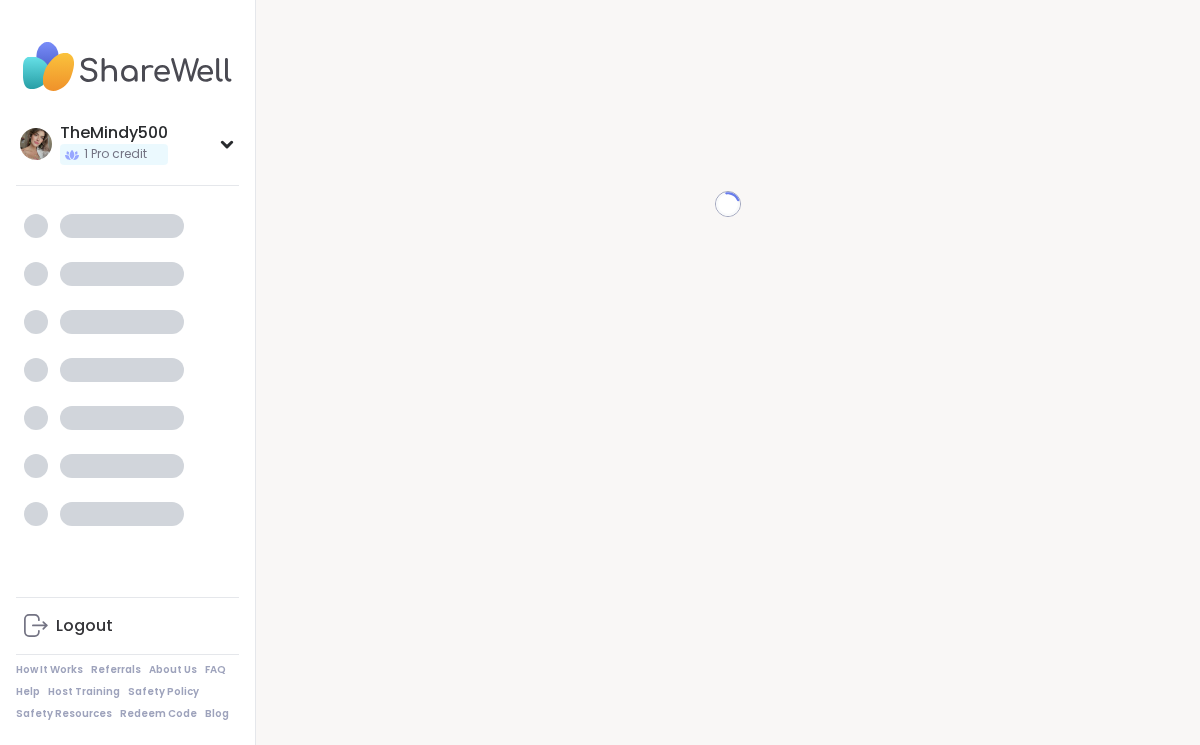 scroll, scrollTop: 0, scrollLeft: 0, axis: both 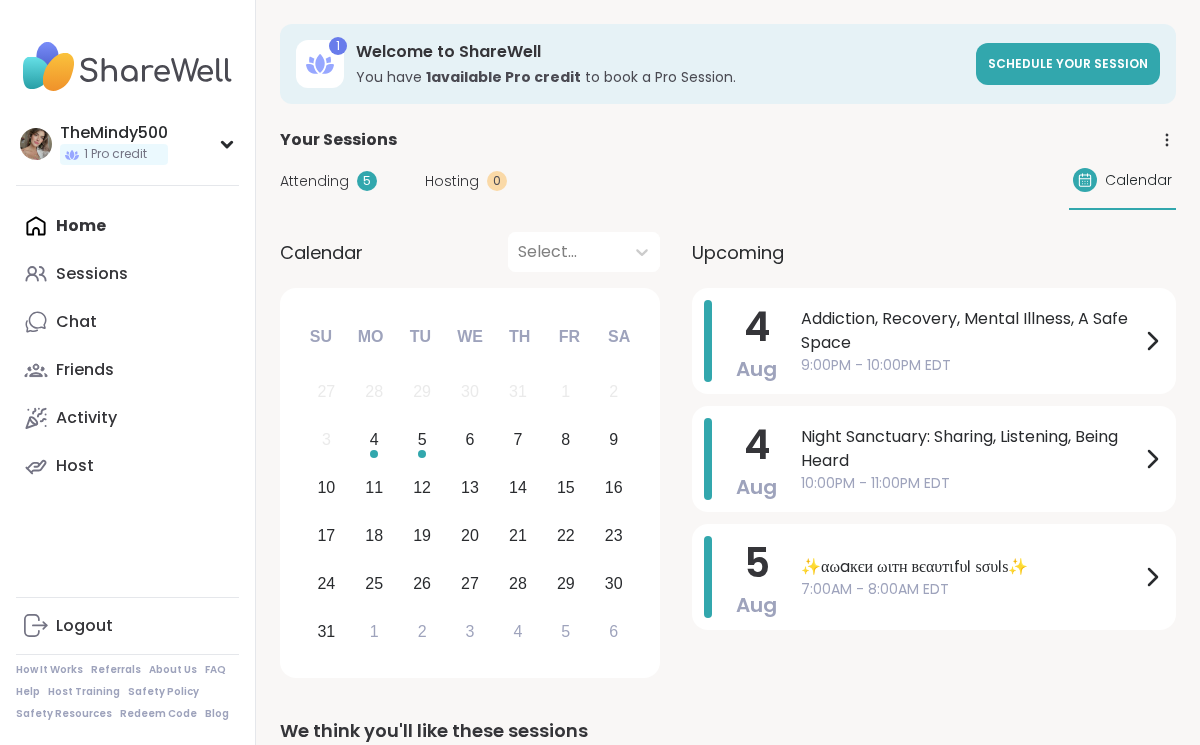 click on "5" at bounding box center (367, 181) 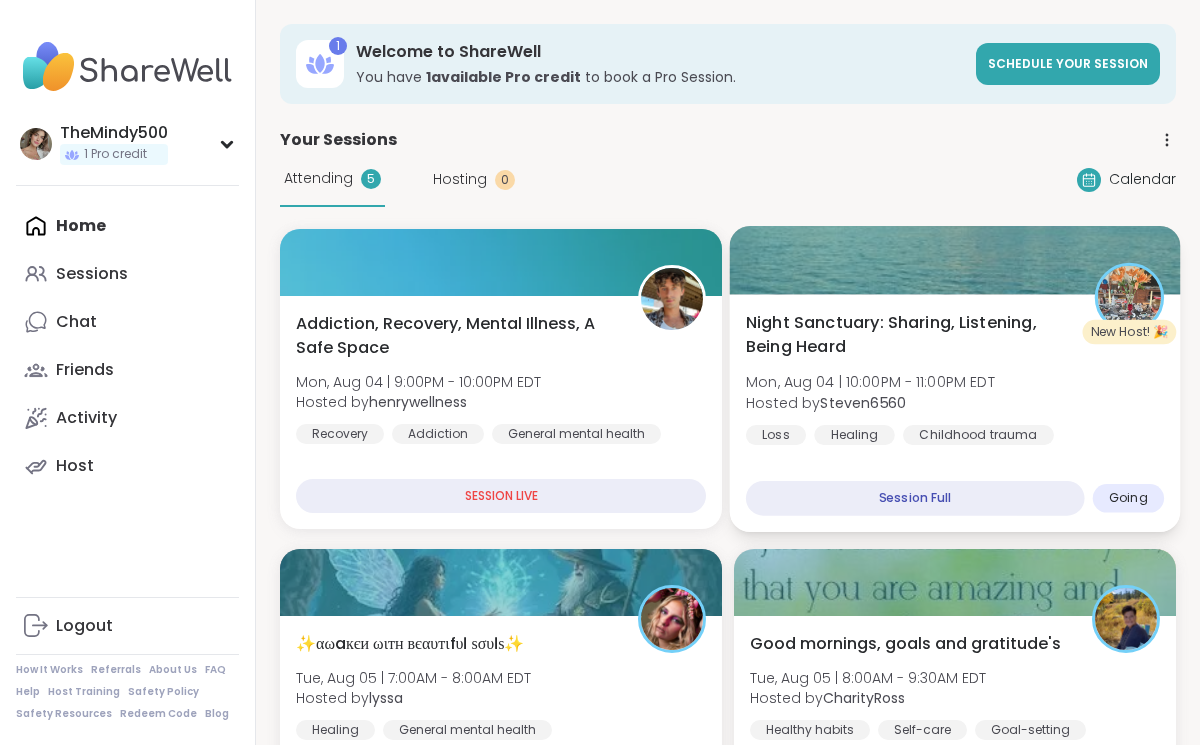 click on "Night Sanctuary: Sharing, Listening, Being Heard" at bounding box center [909, 335] 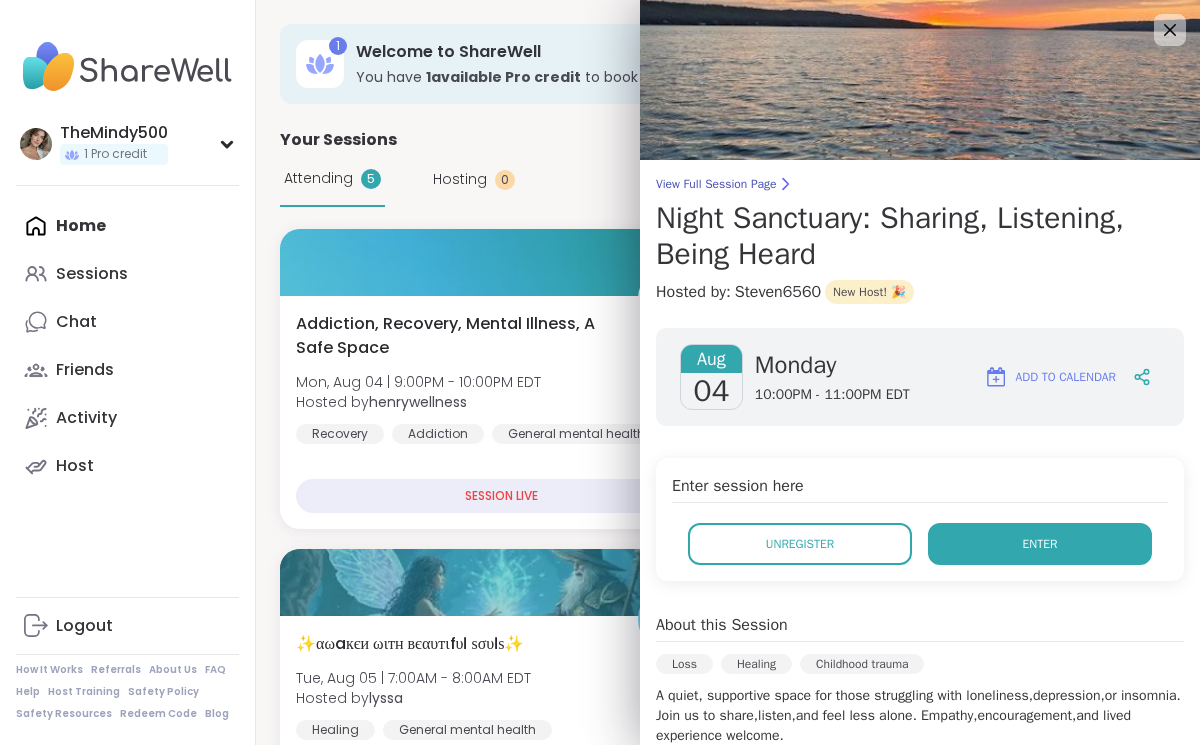 click on "Enter" at bounding box center (1040, 544) 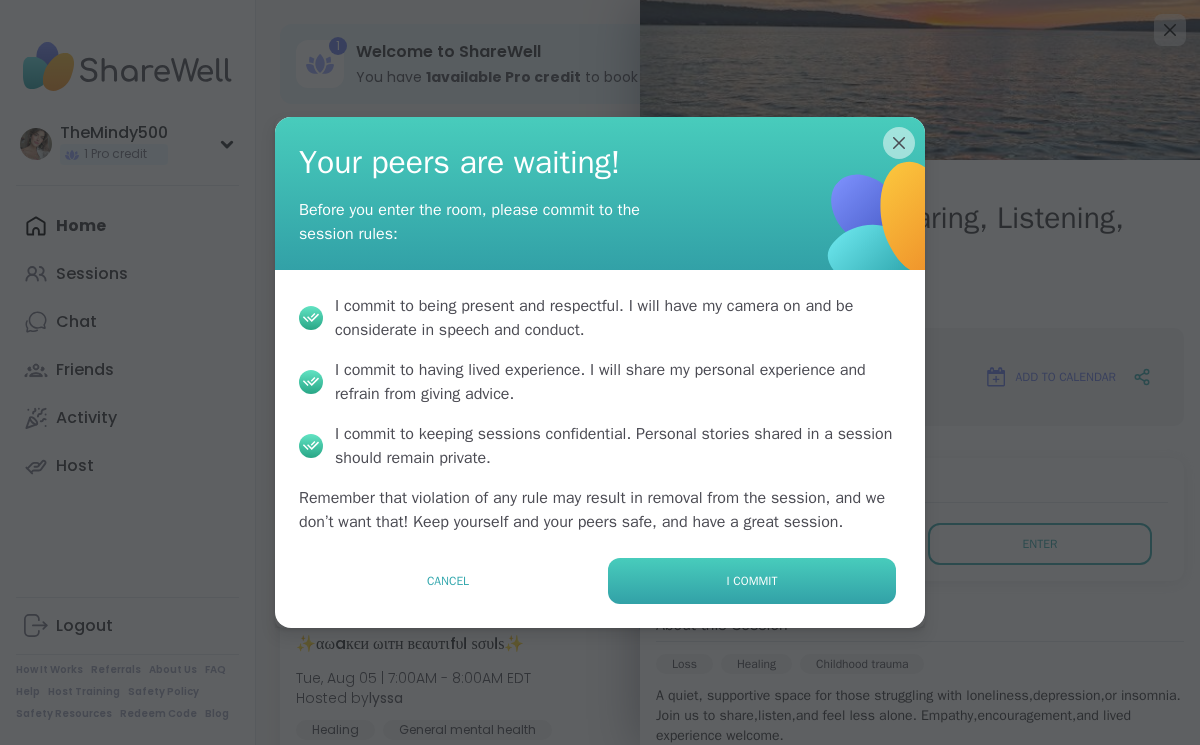 click on "I commit" at bounding box center [752, 581] 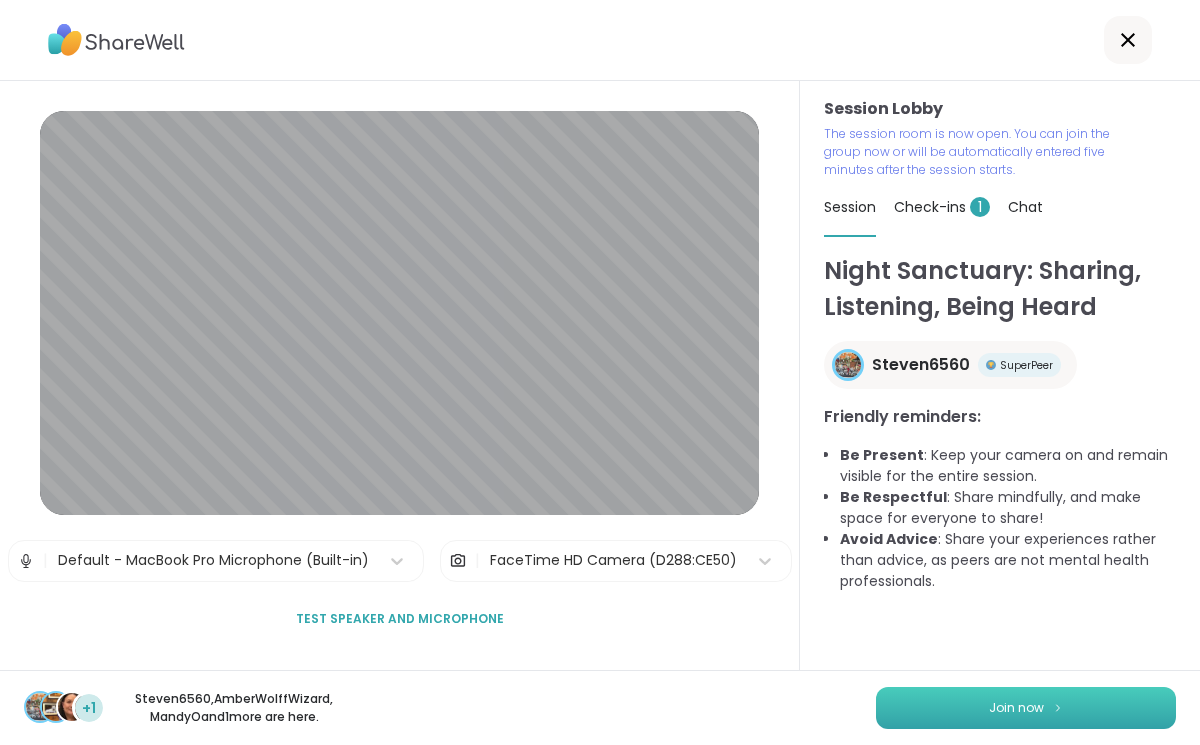 click on "Join now" at bounding box center (1026, 708) 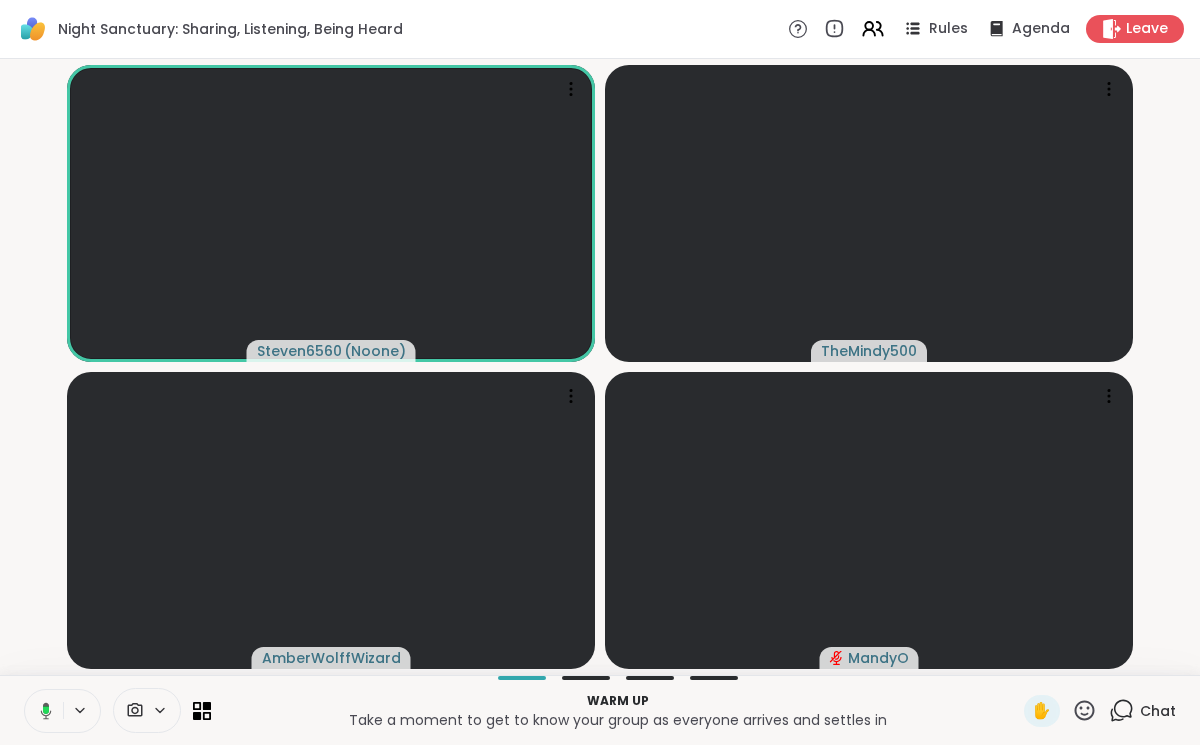 click at bounding box center [42, 711] 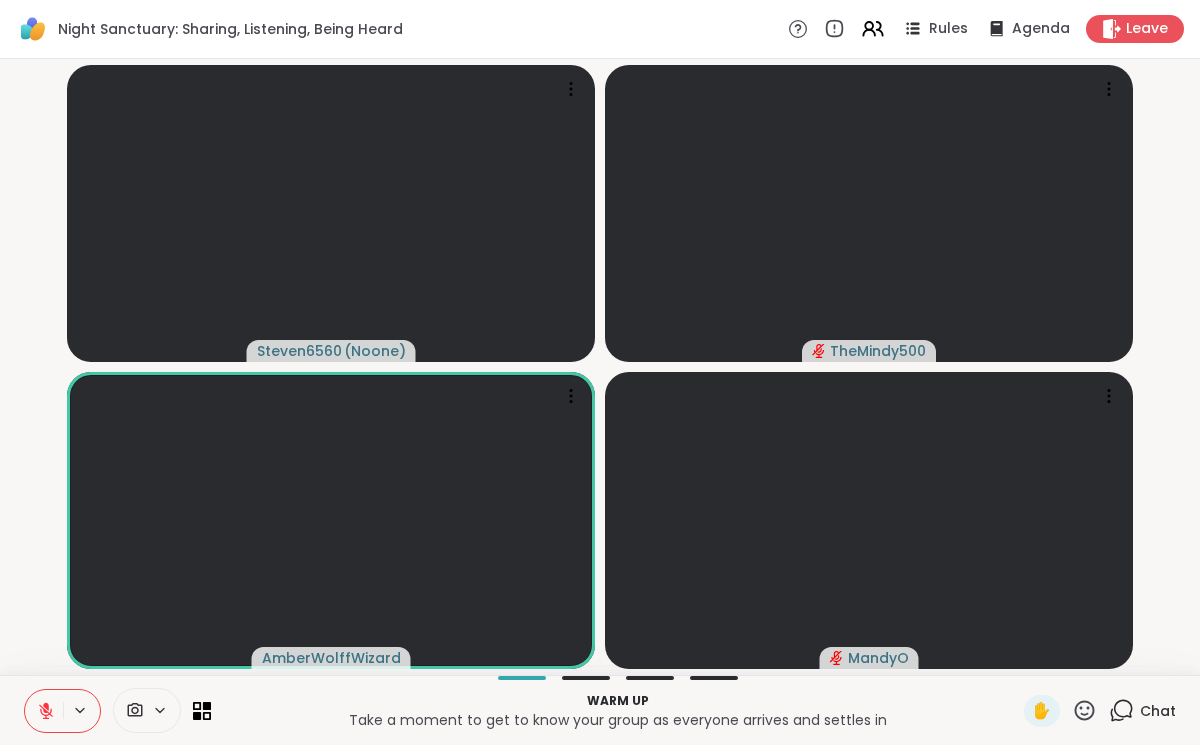 click at bounding box center [44, 711] 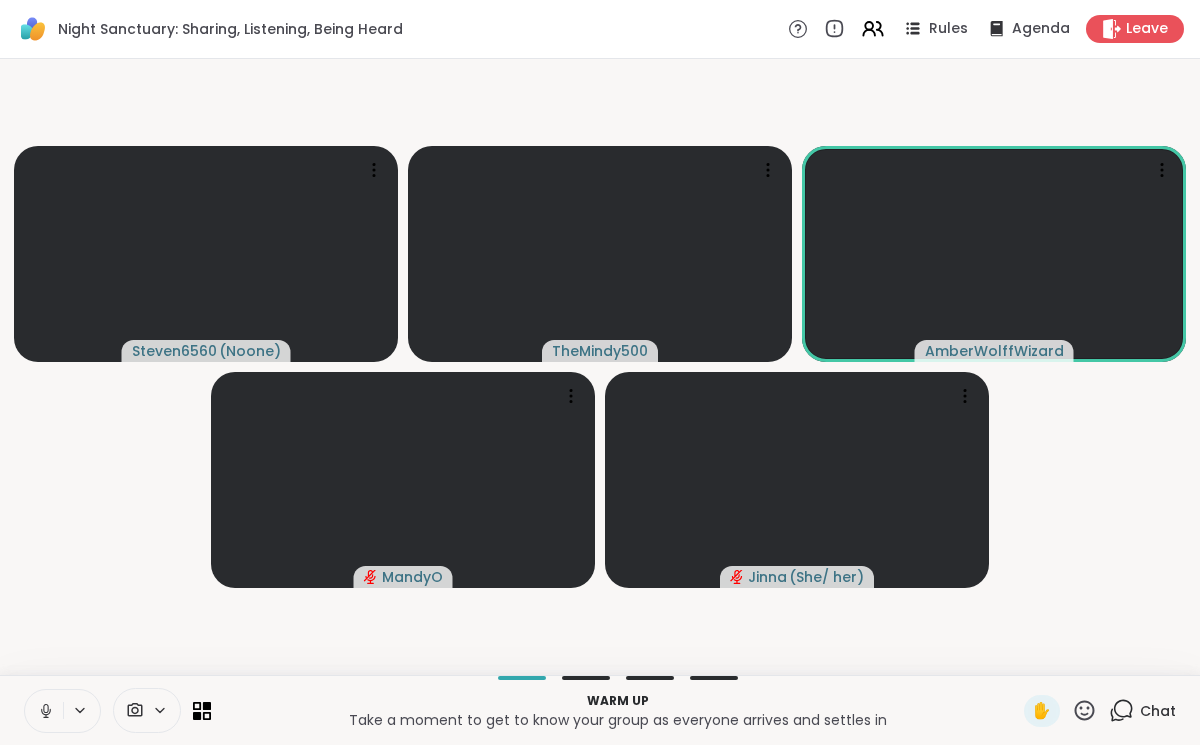 click at bounding box center (44, 711) 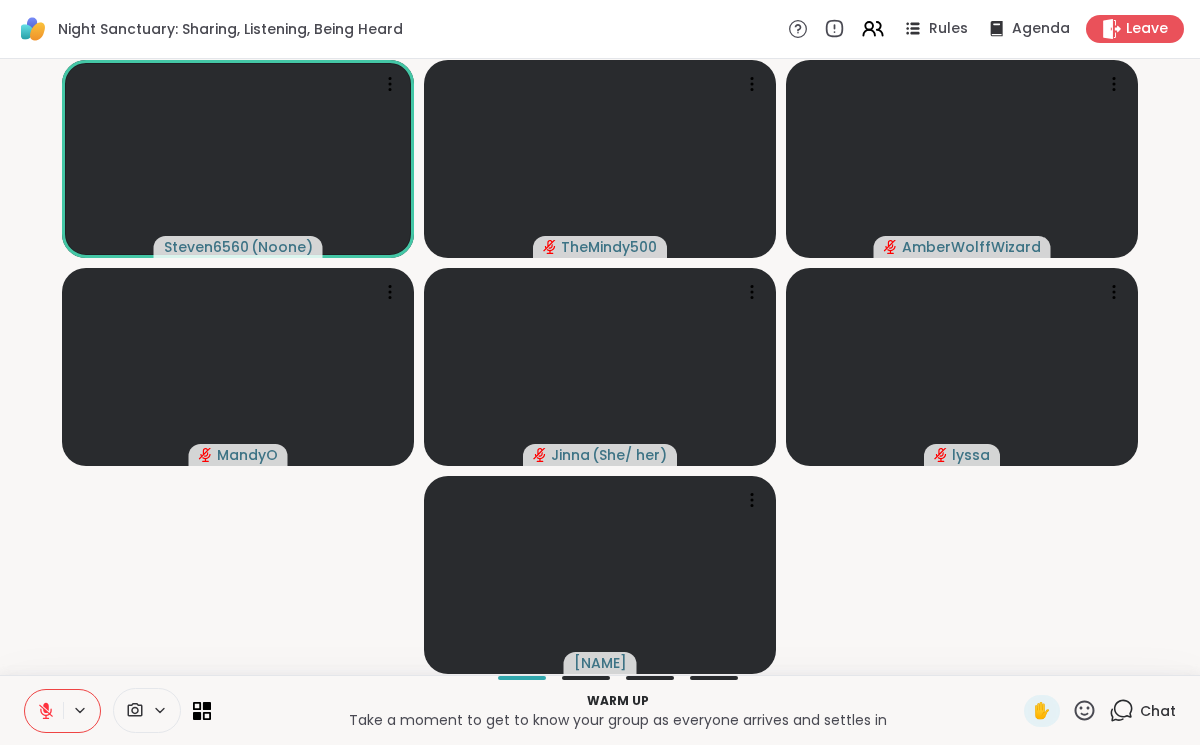 click at bounding box center (44, 711) 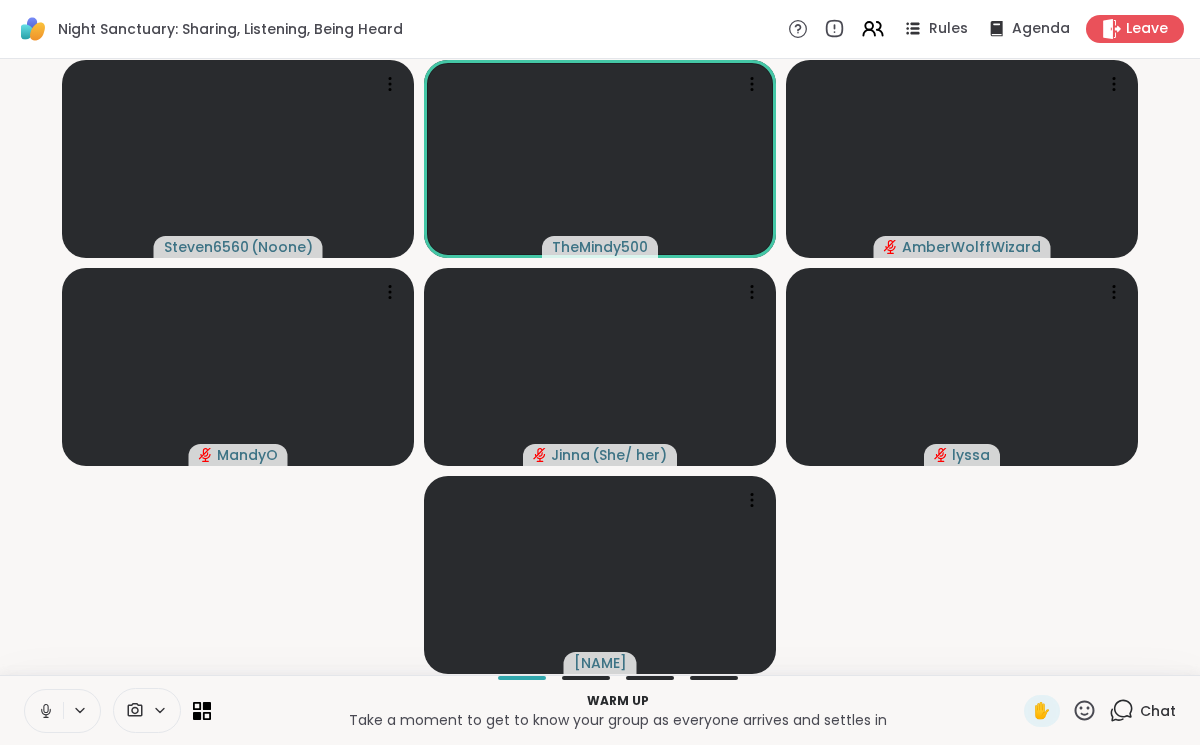 click at bounding box center (44, 711) 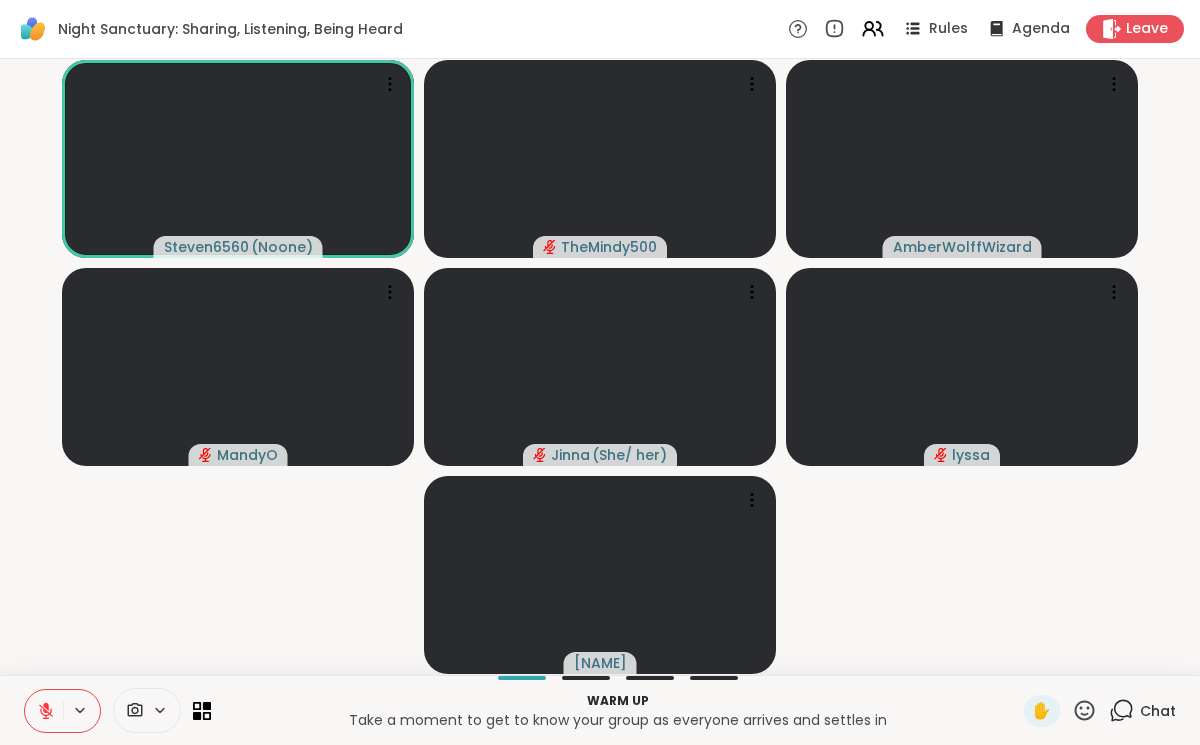 click 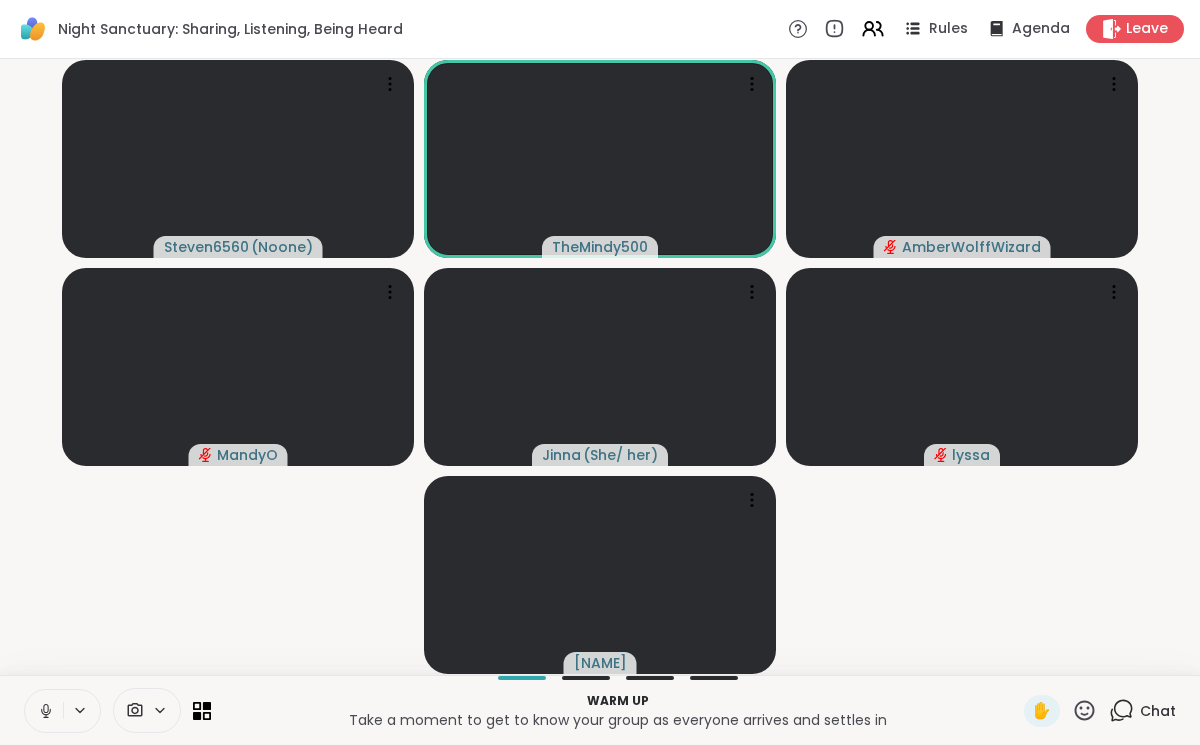 click 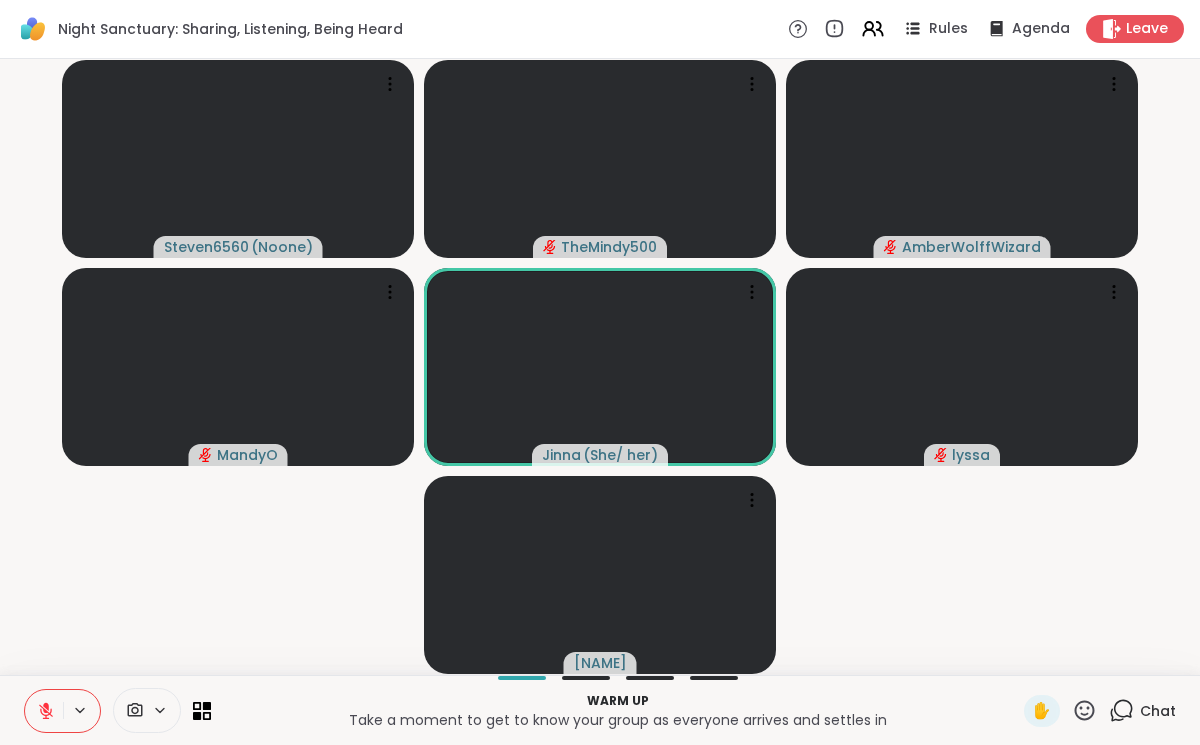 click 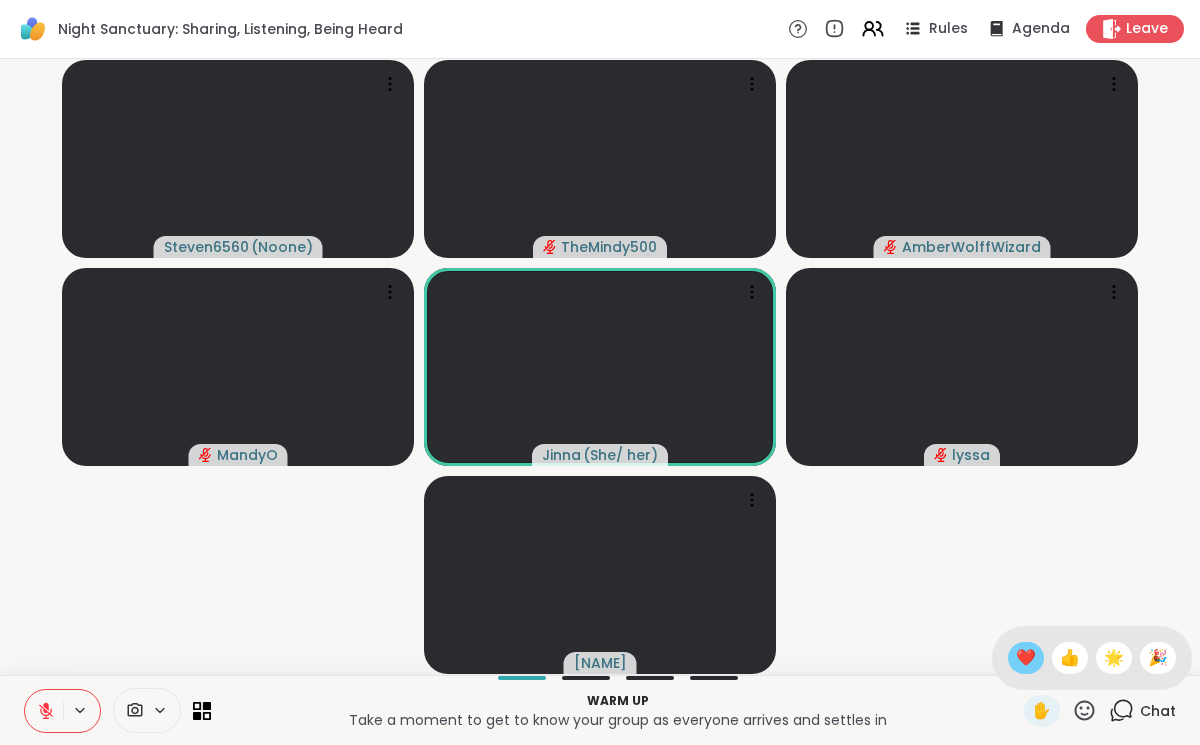 click on "❤️" at bounding box center (1026, 658) 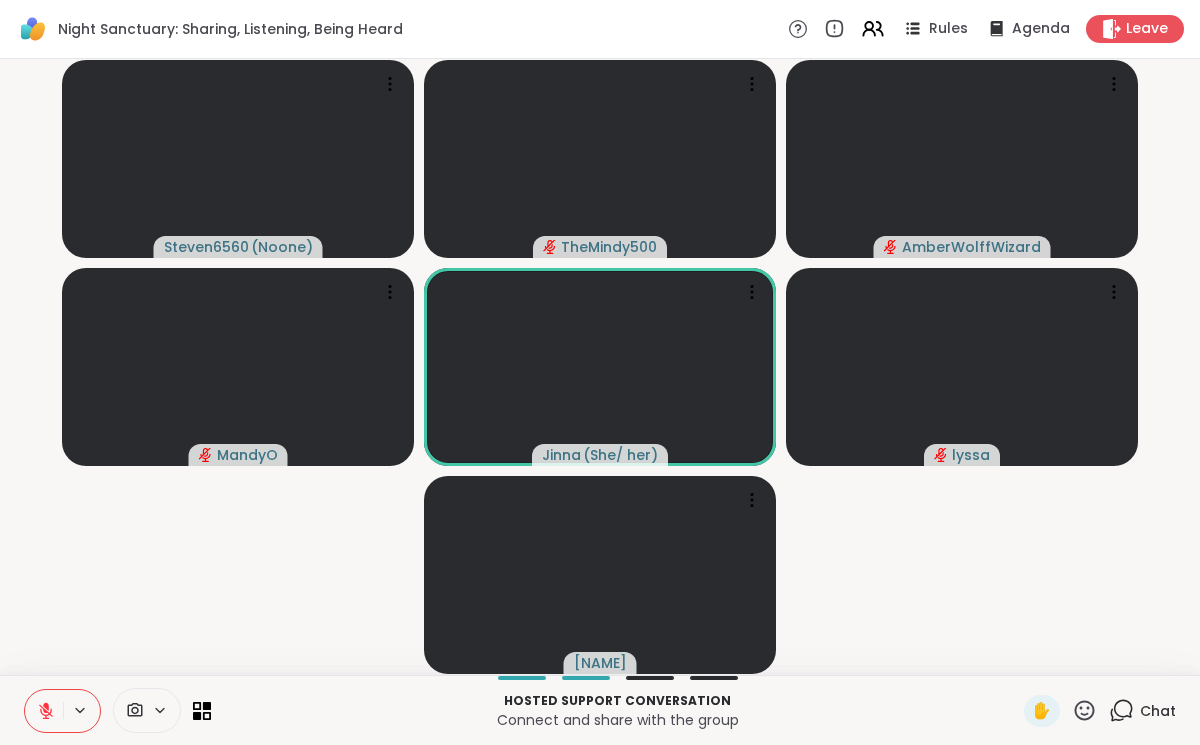 click 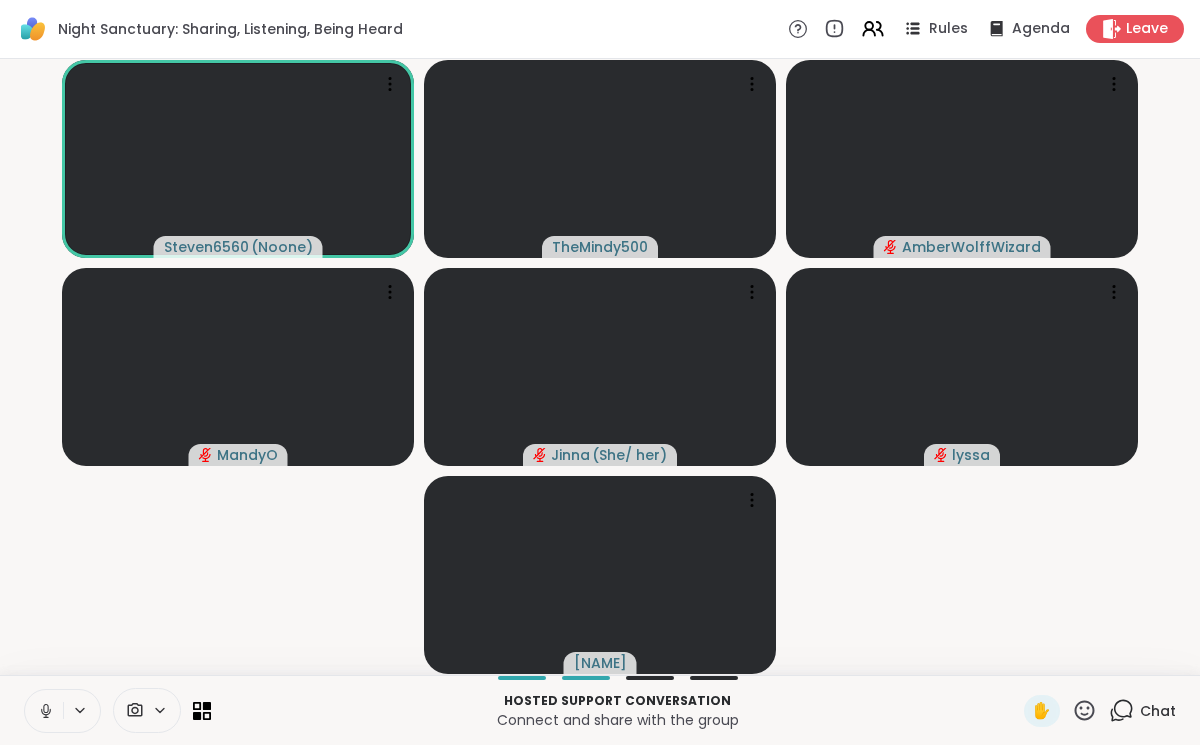 click 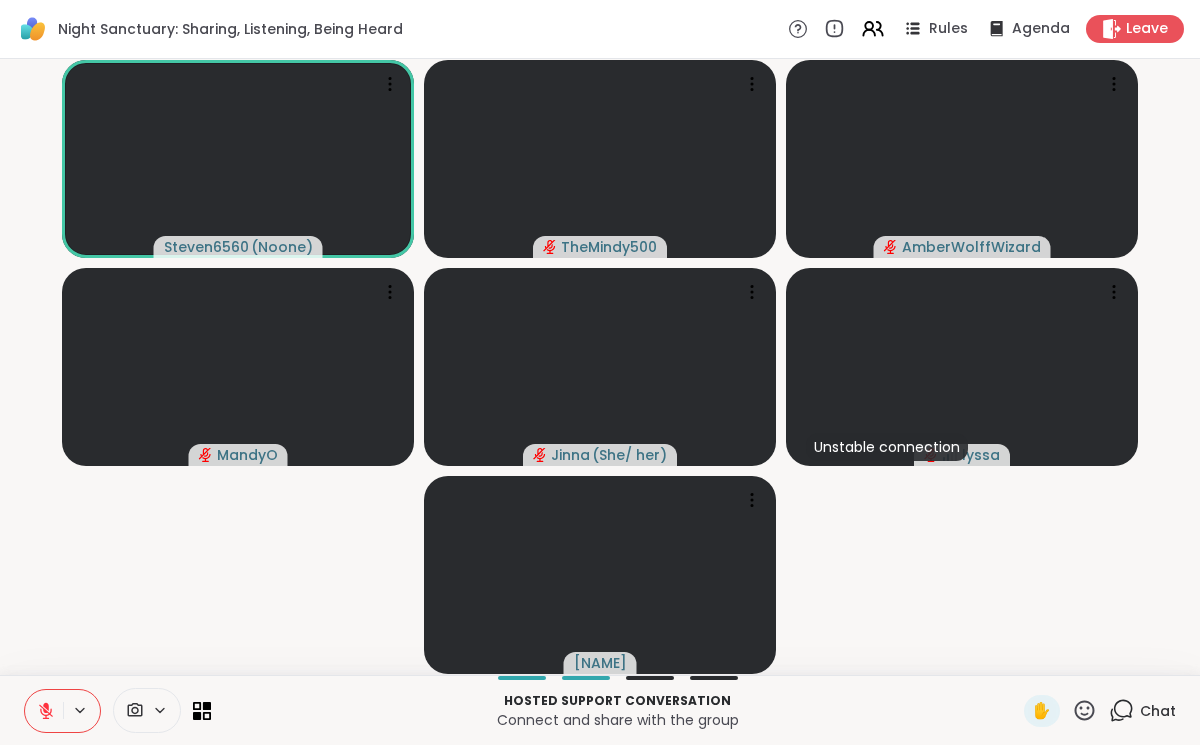 click 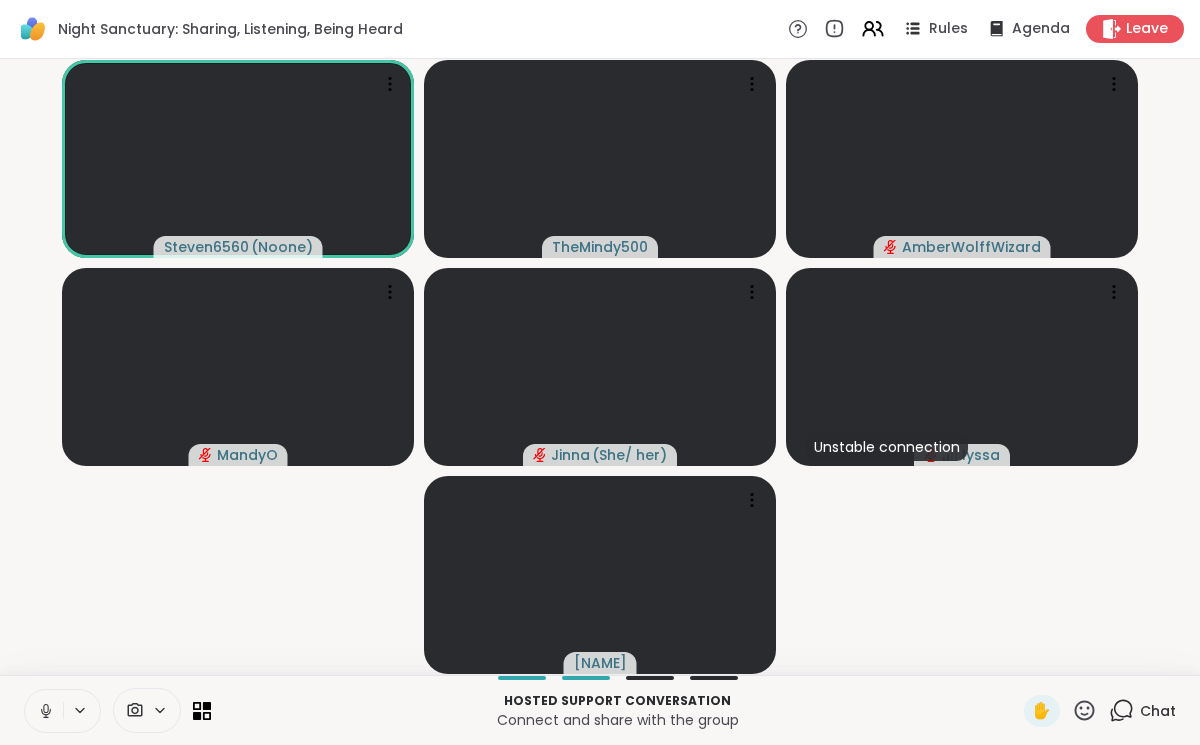 click 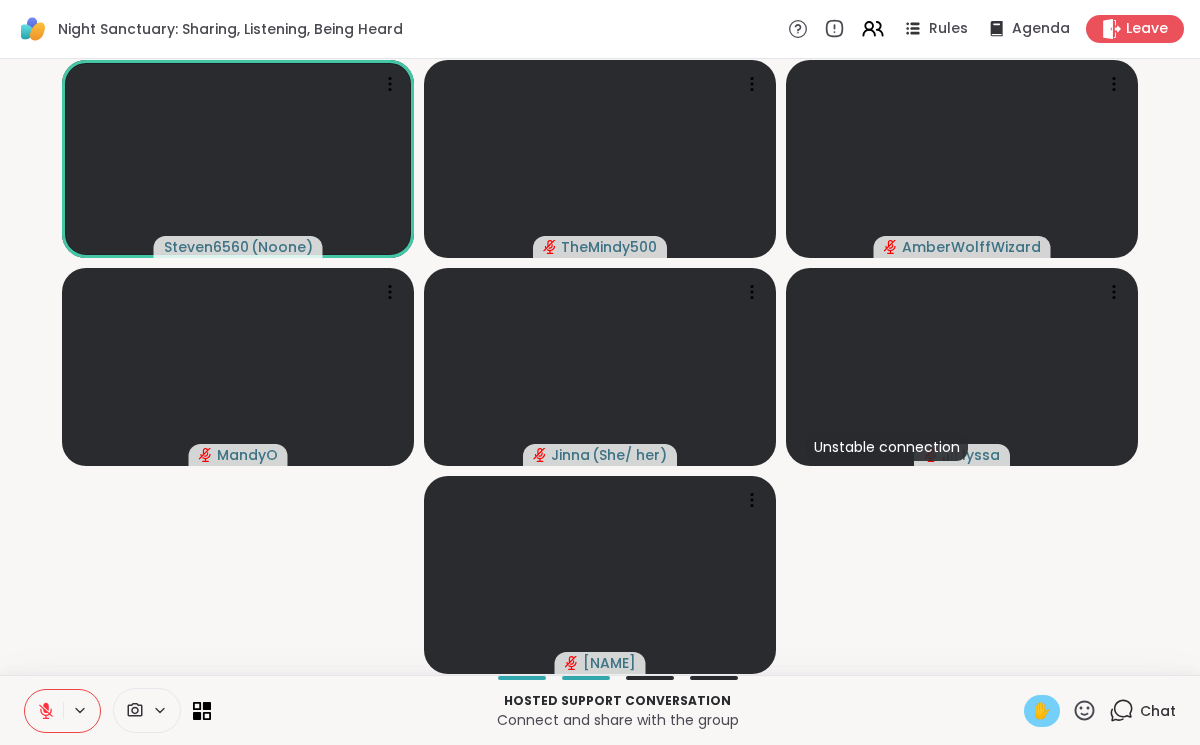 click on "✋" at bounding box center (1042, 711) 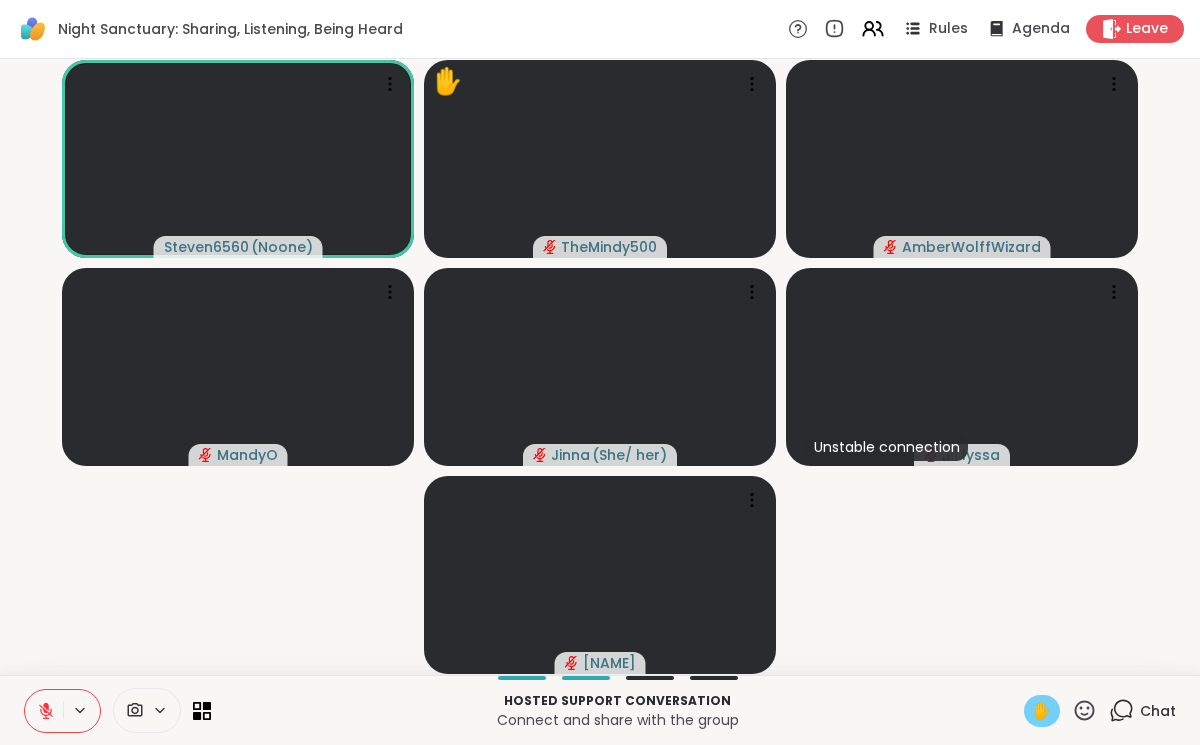 click at bounding box center (44, 711) 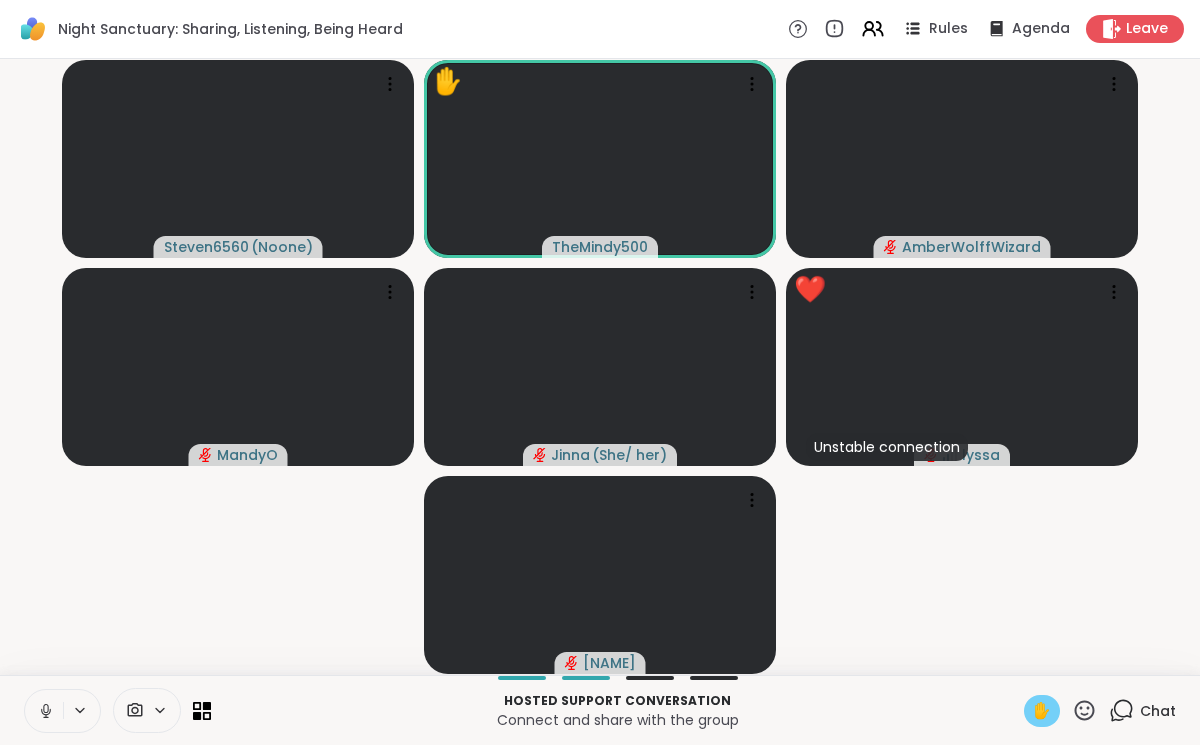 click on "Night Sanctuary: Sharing, Listening, Being Heard Rules Agenda Leave [NAME] ( Noone ) ✋ [NAME] [NAME] [NAME] [NAME] ( She/ her ) ❤️ Unstable connection [NAME] ❤️ ❤️ ❤️ ❤️ ❤️ ❤️ ❤️ ❤️ ❤️ ❤️ ❤️ ❤️ ❤️ ❤️ ❤️ ❤️ ❤️ ❤️ [NAME] Hosted support conversation Connect and share with the group ✋ Chat" at bounding box center (600, 372) 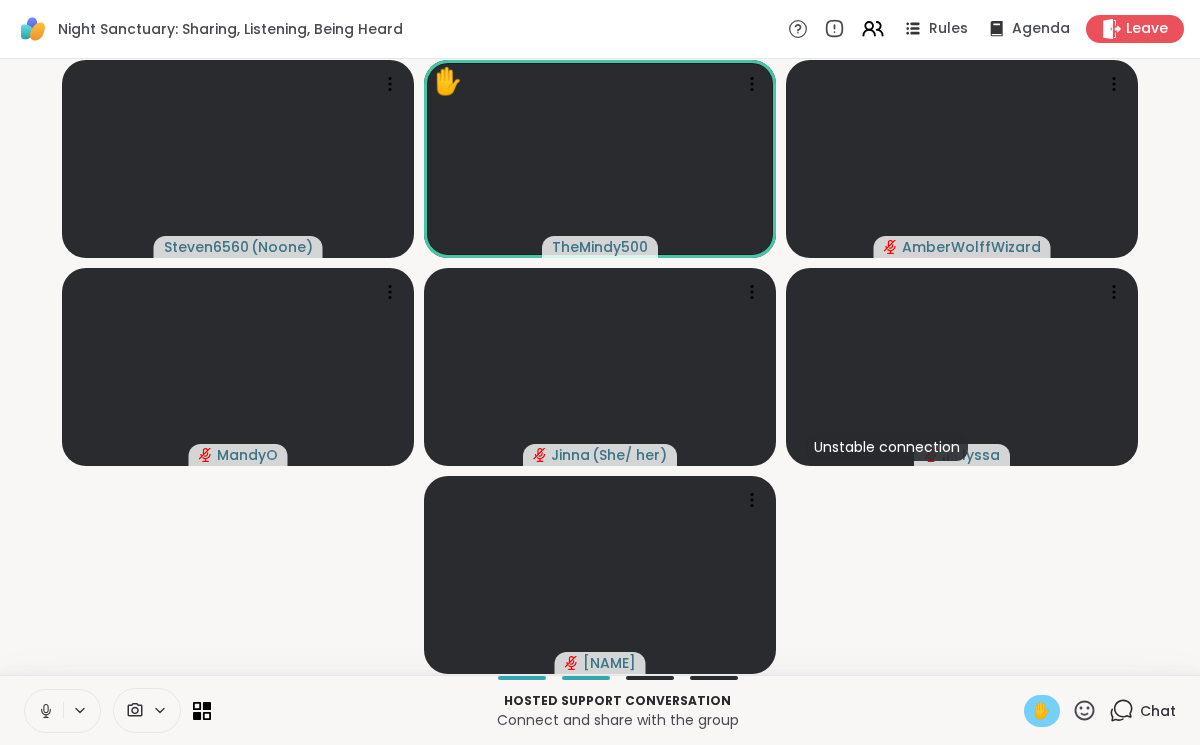 click 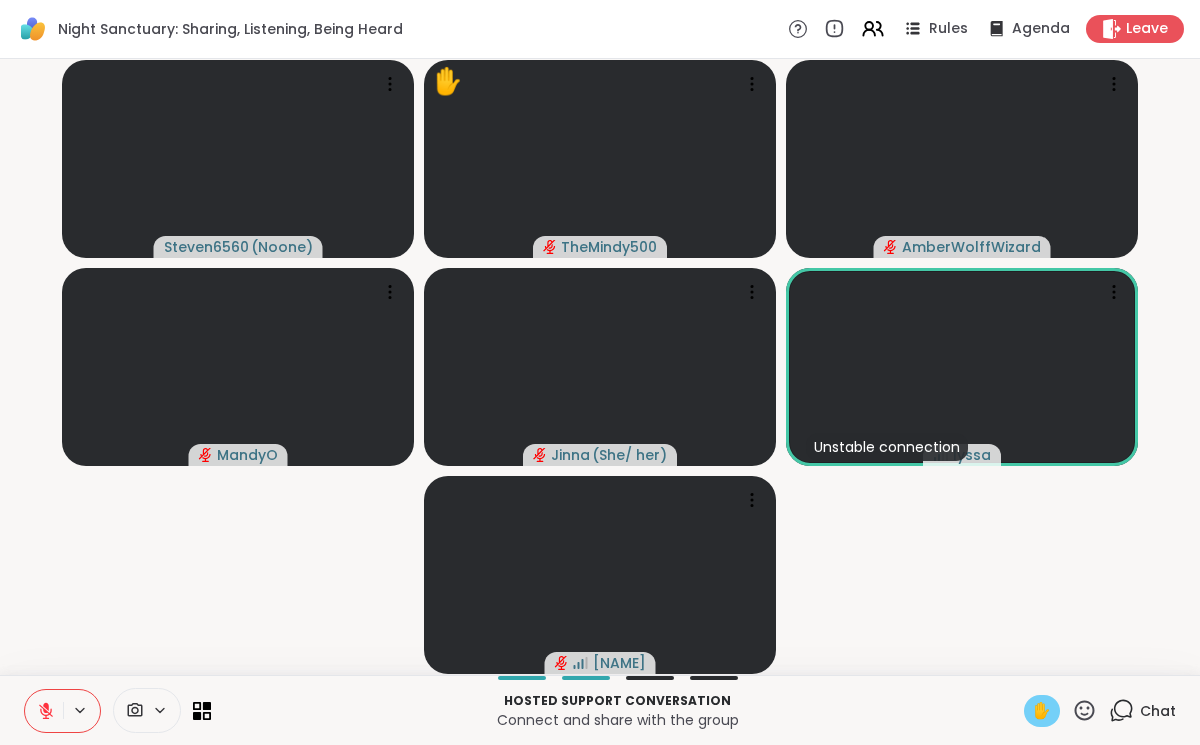 click on "✋" at bounding box center [1042, 711] 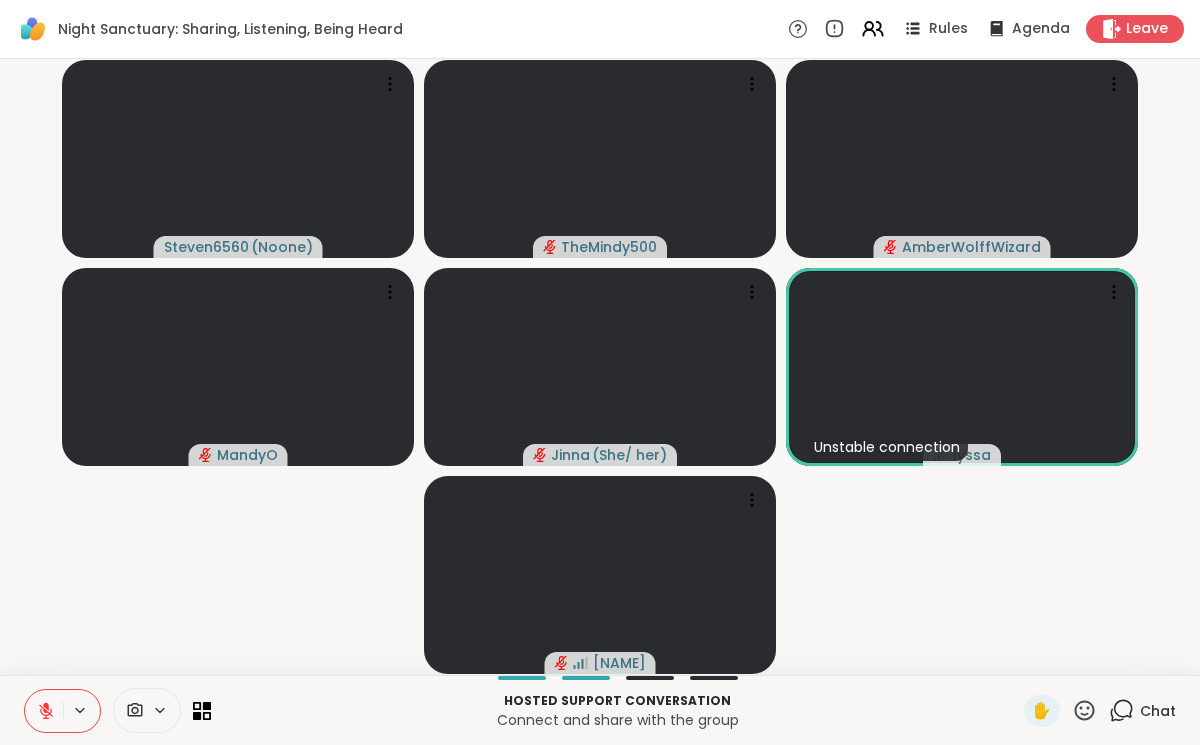 click 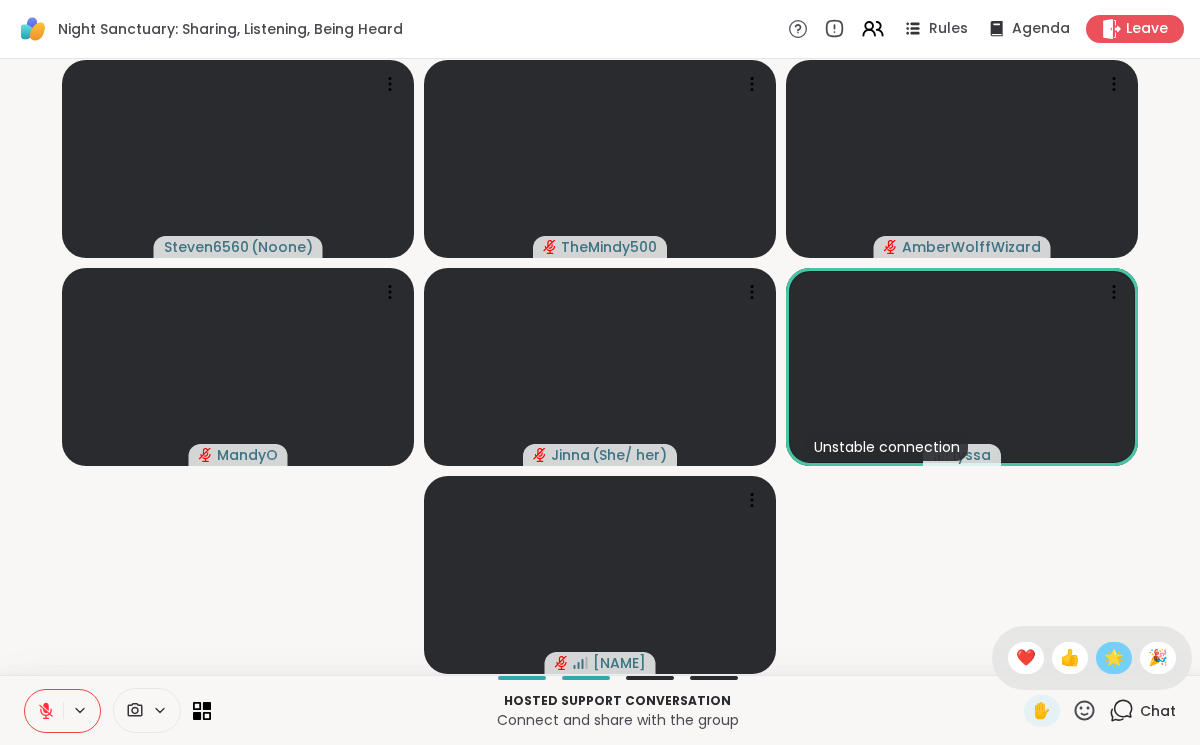 click on "🌟" at bounding box center (1114, 658) 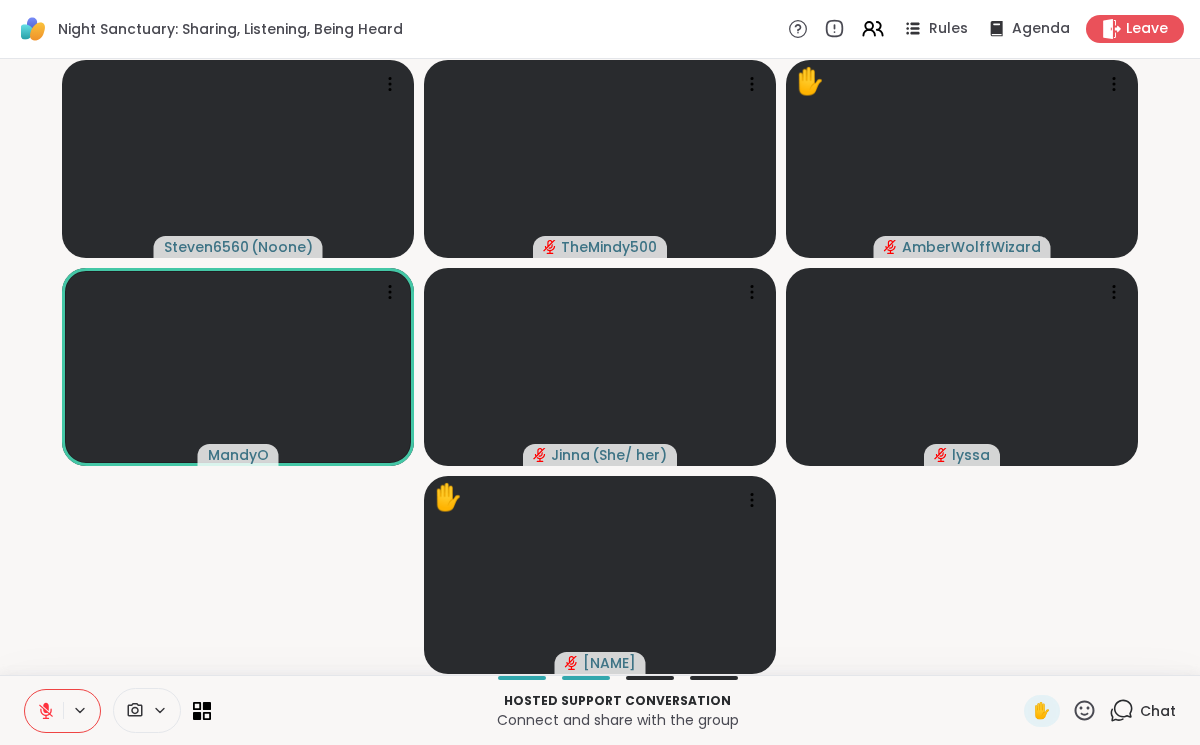 click 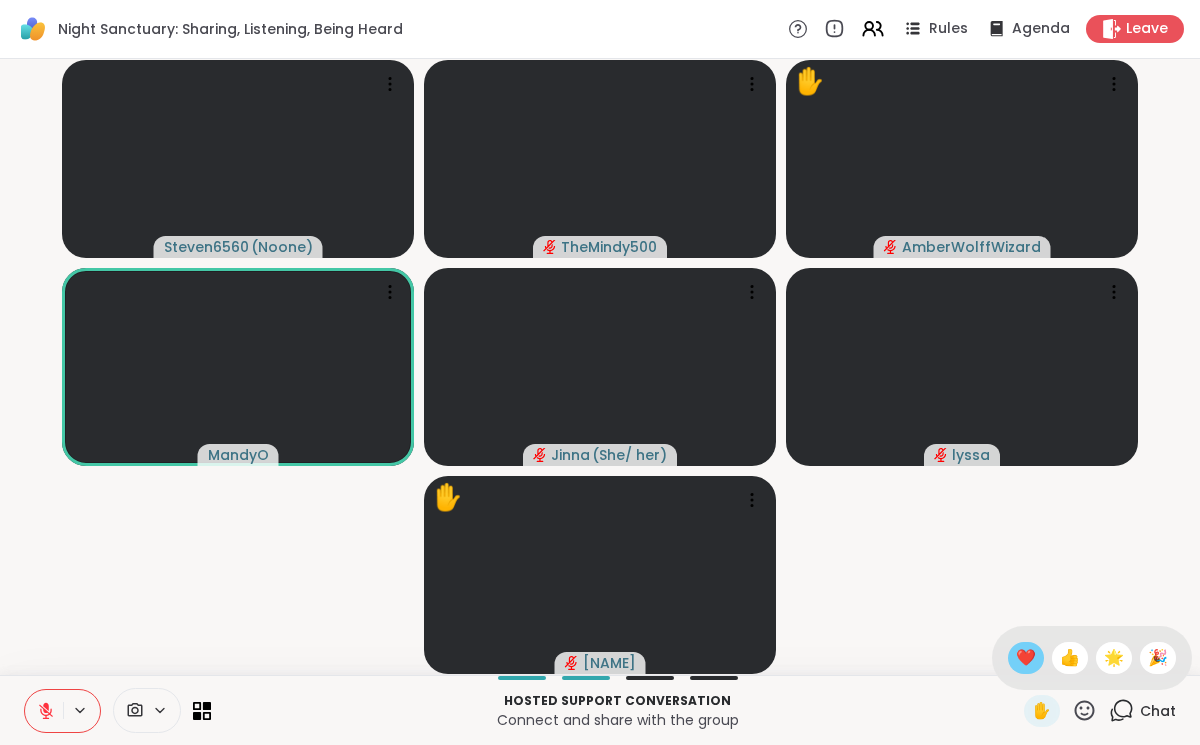 click on "❤️" at bounding box center [1026, 658] 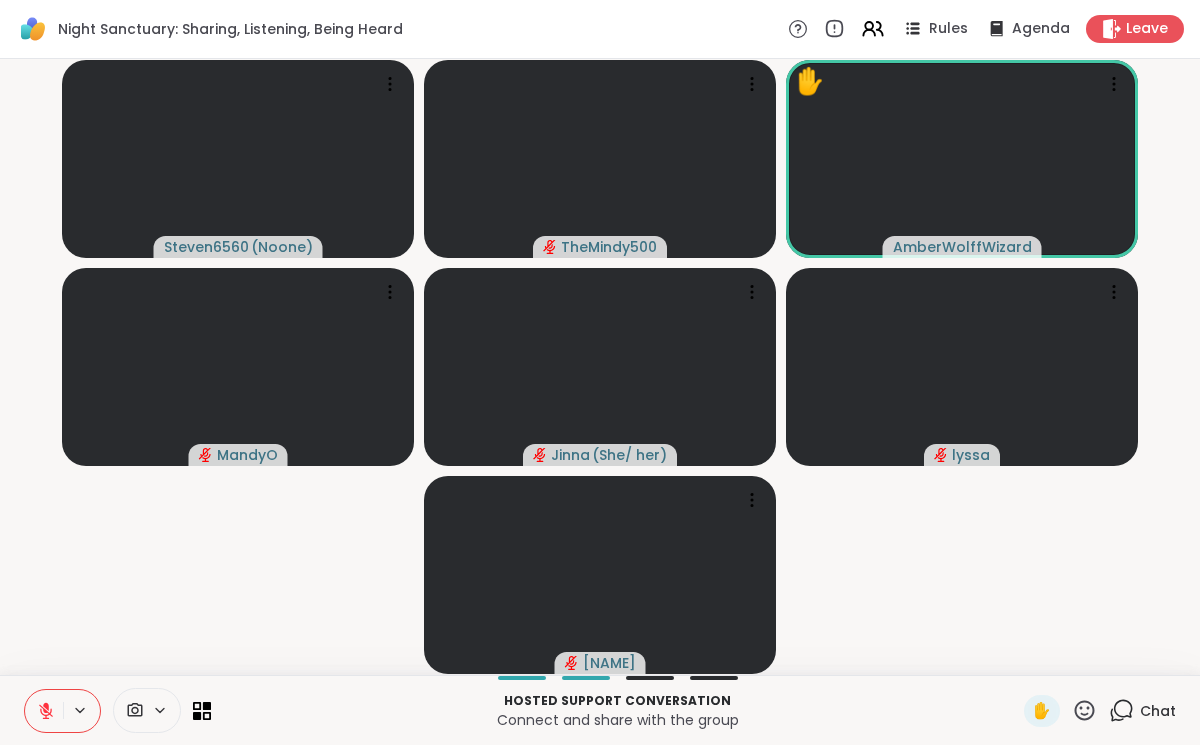 click 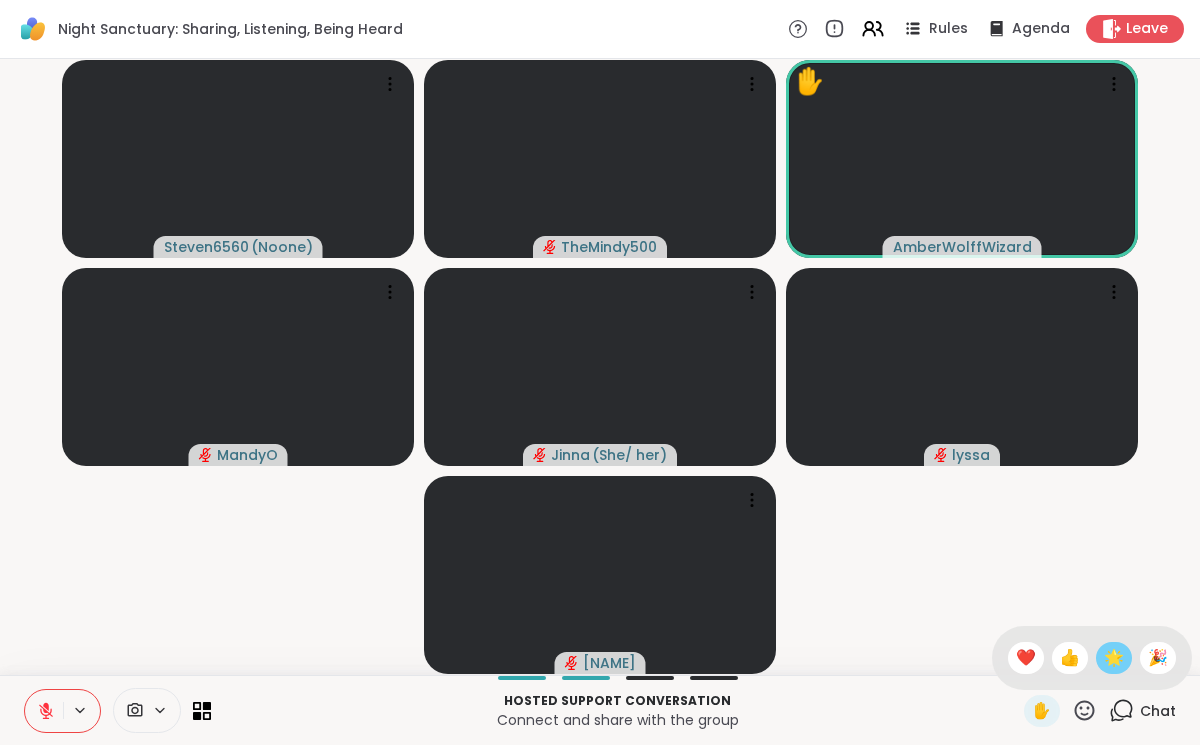 click on "🌟" at bounding box center (1114, 658) 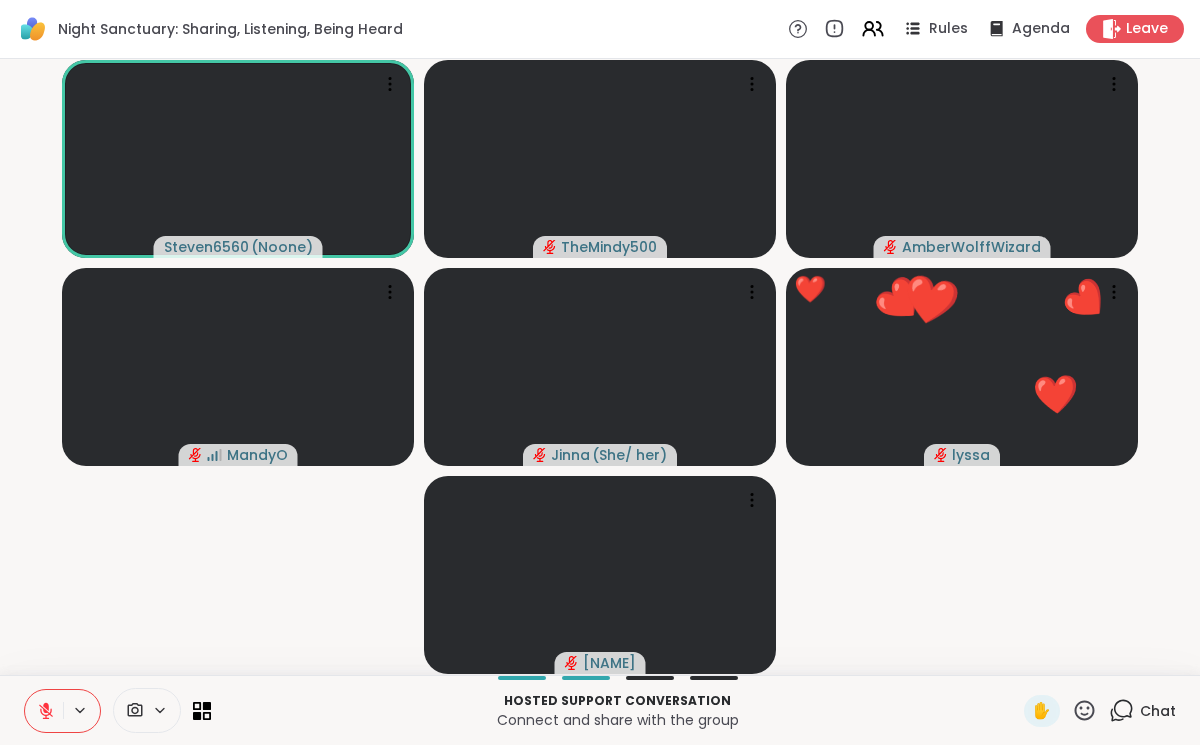 click 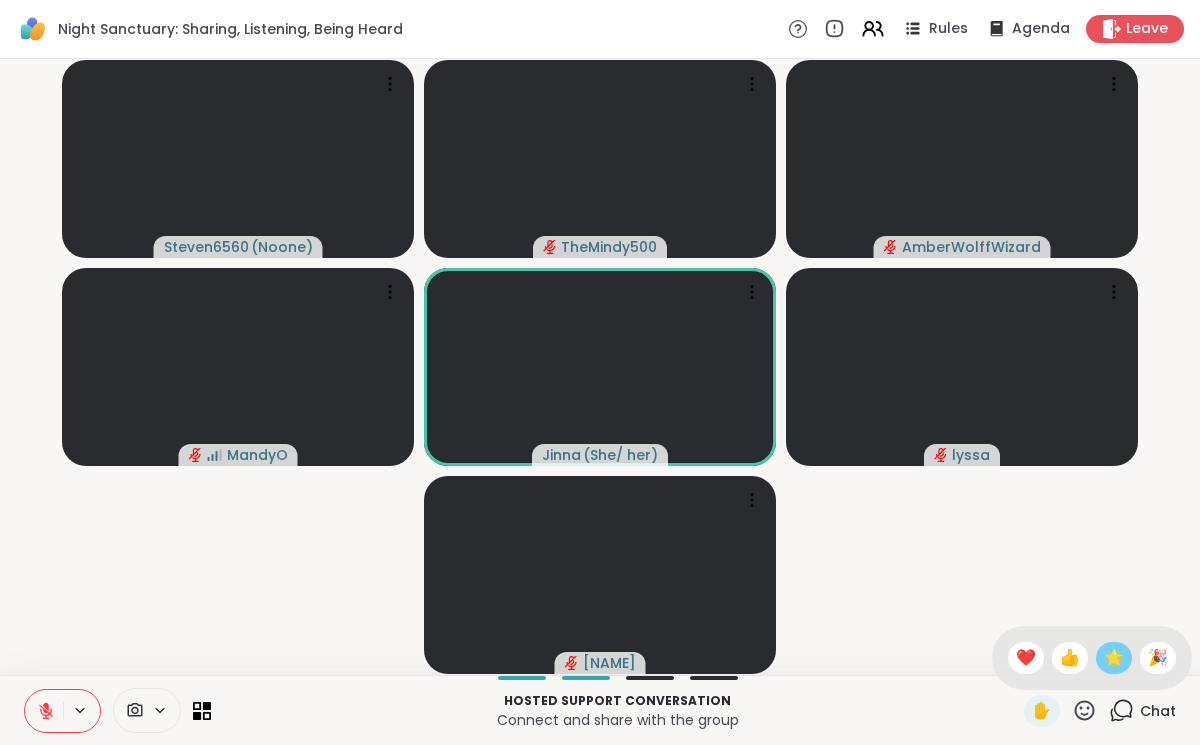 click on "🌟" at bounding box center [1114, 658] 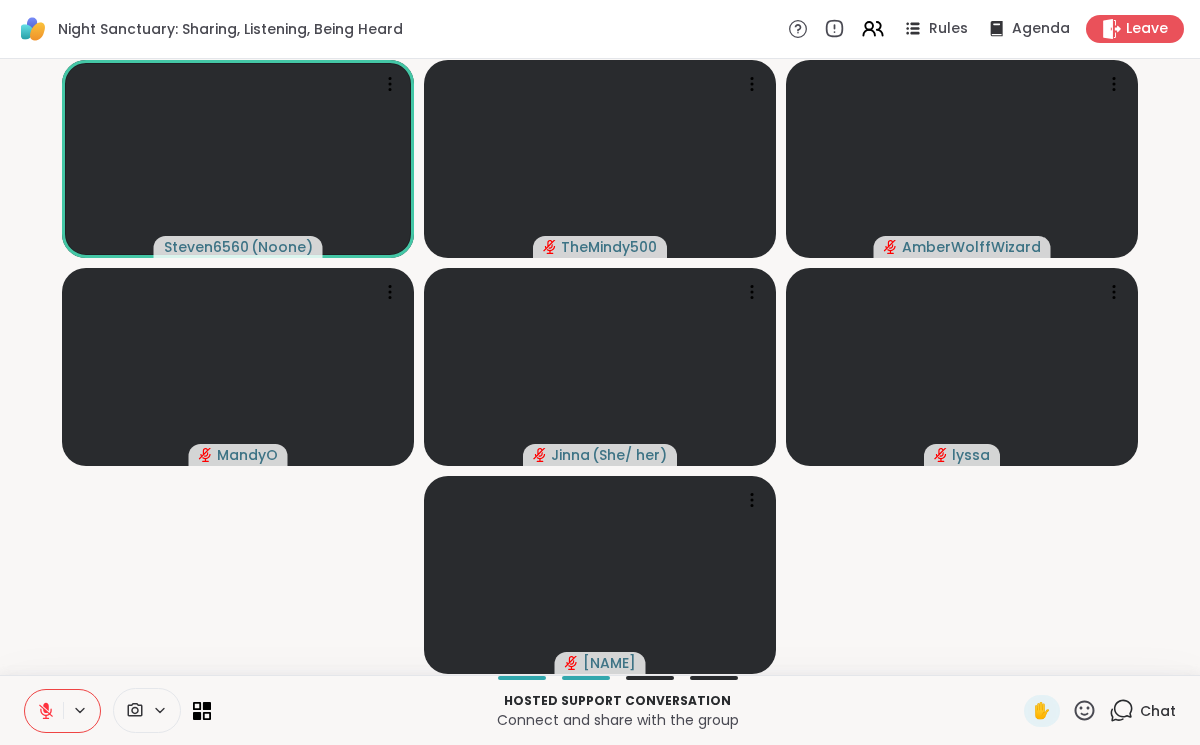 click 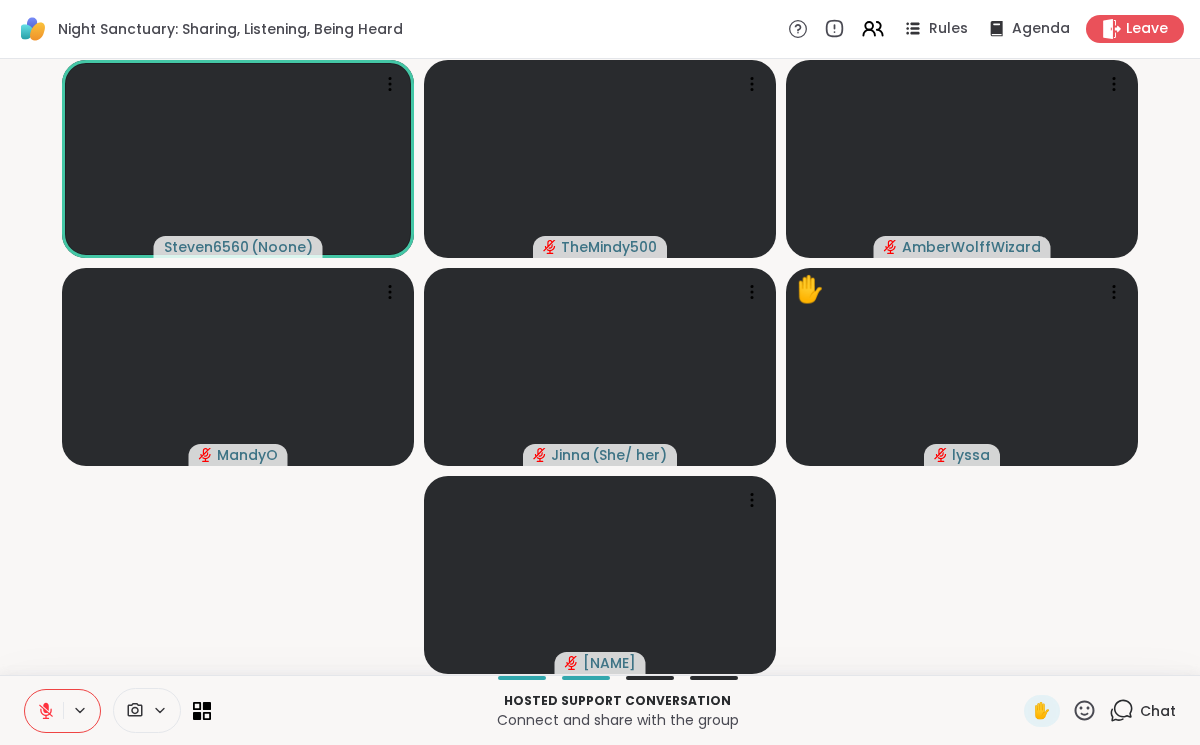 click on "[NAME] ( Noone ) [NAME] [NAME] [NAME] [NAME] ( She/ her ) ✋ [NAME] [NAME]" at bounding box center (600, 367) 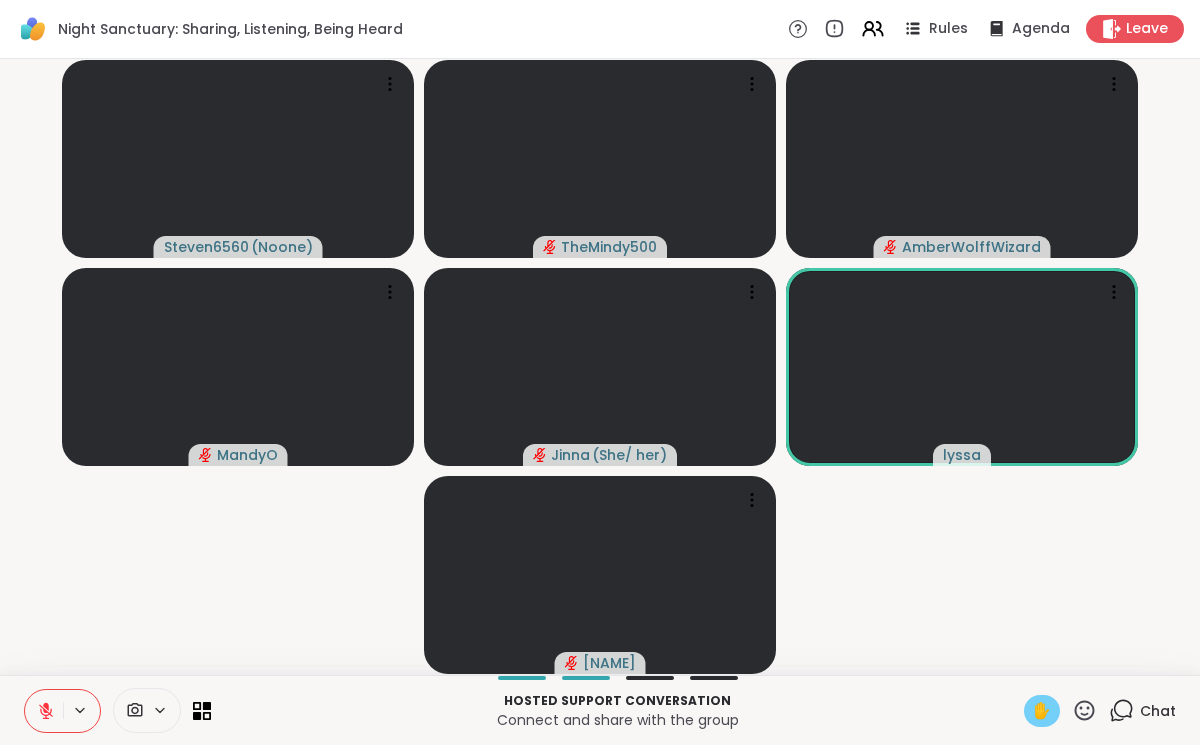 click on "✋" at bounding box center (1042, 711) 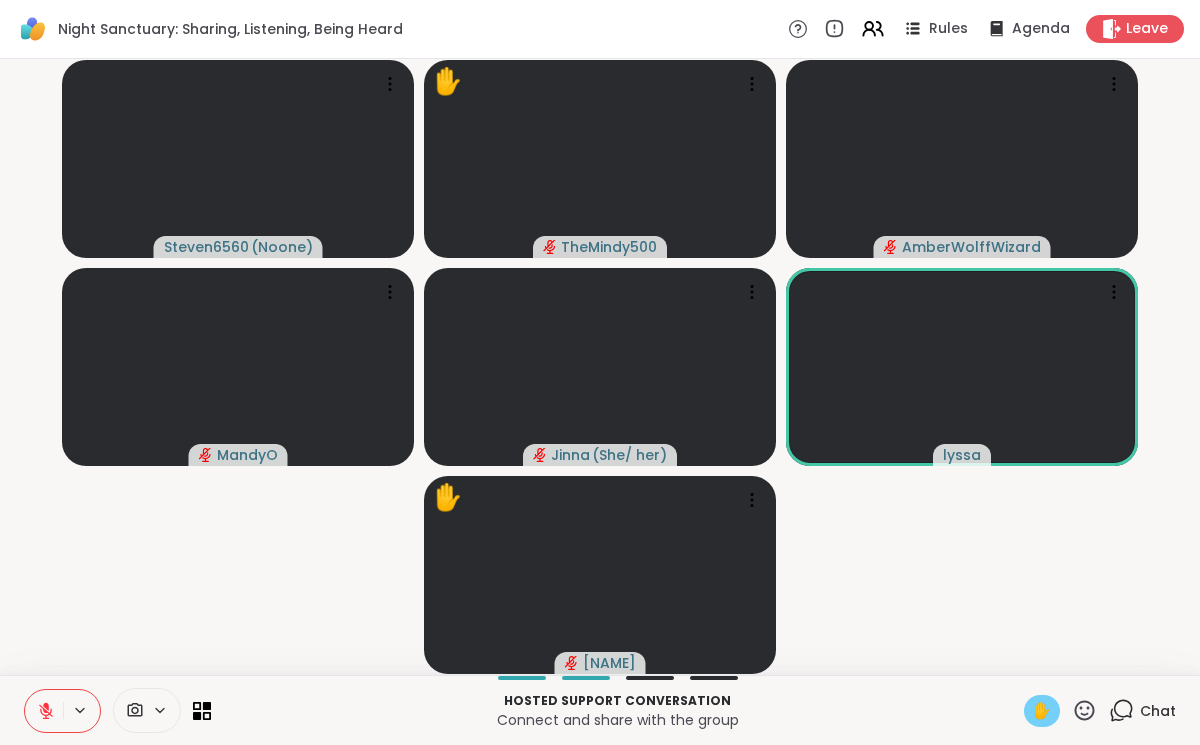 click on "✋" at bounding box center (1042, 711) 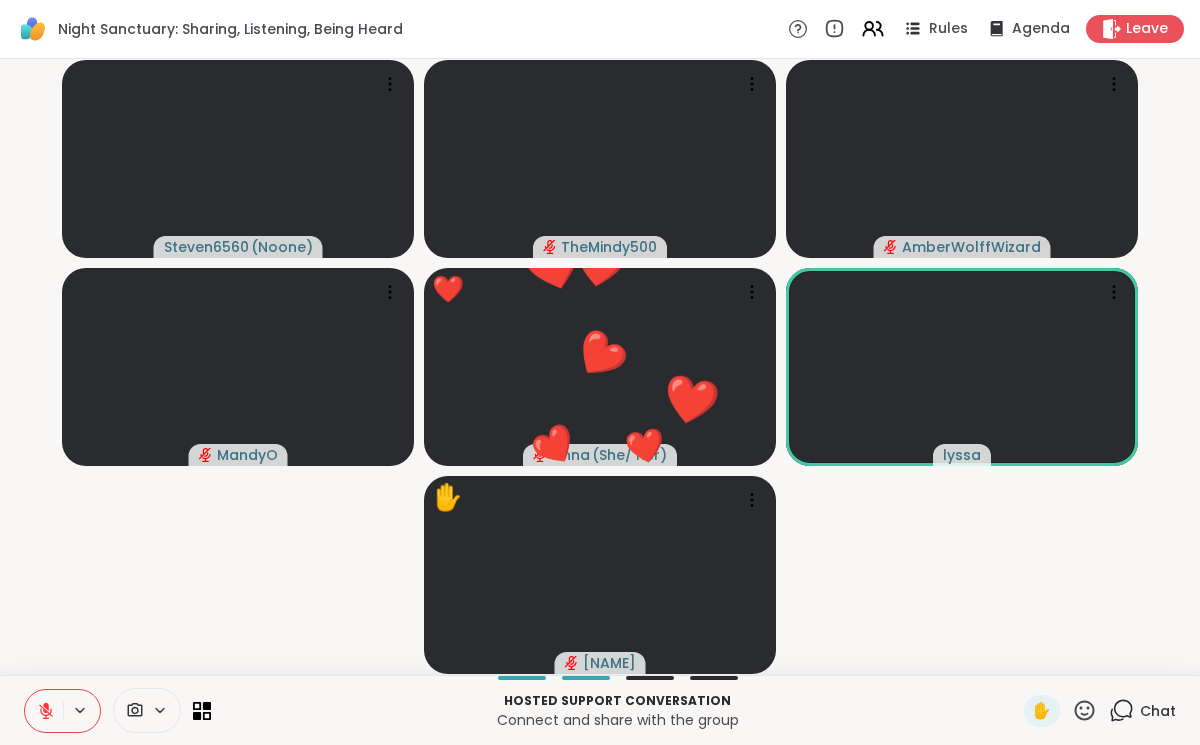click 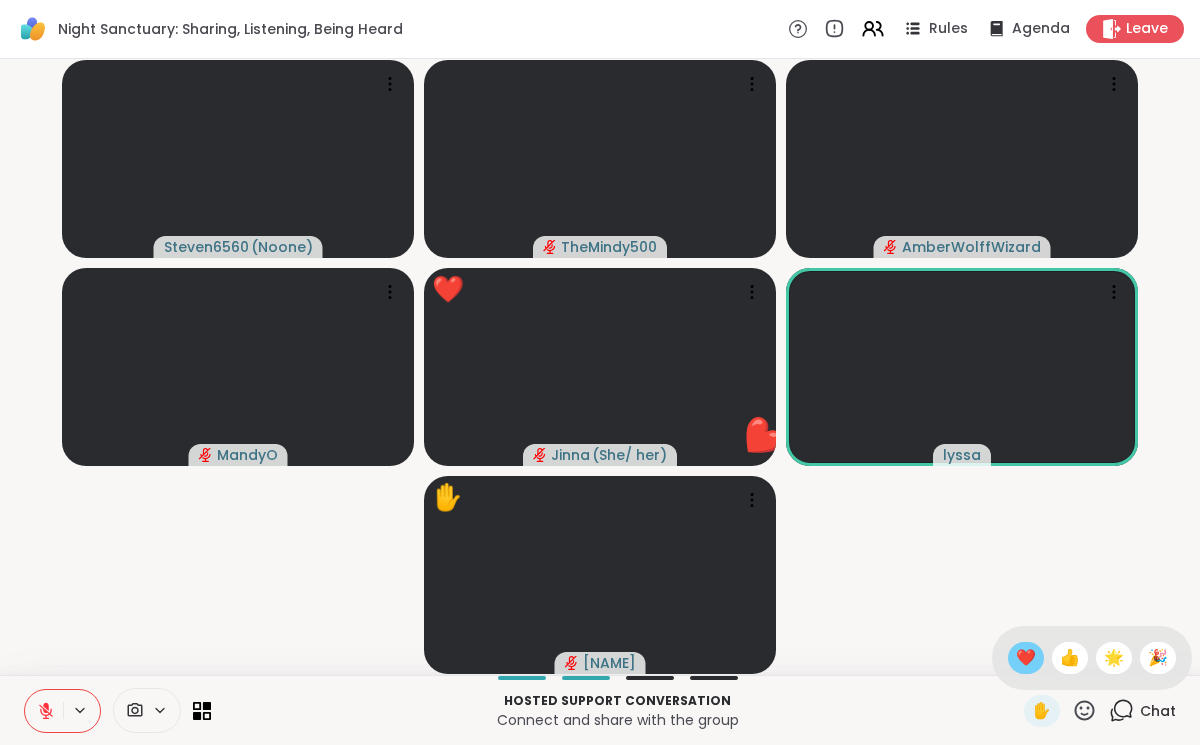 click on "❤️" at bounding box center (1026, 658) 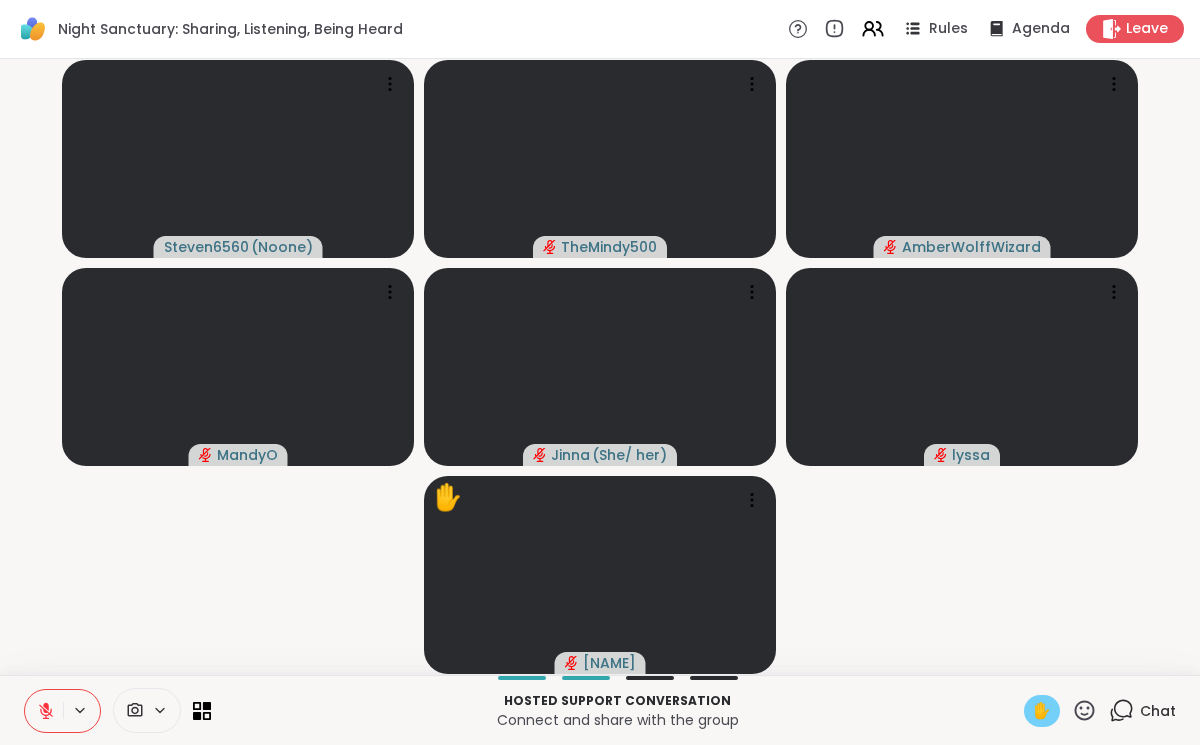 click on "✋" at bounding box center (1042, 711) 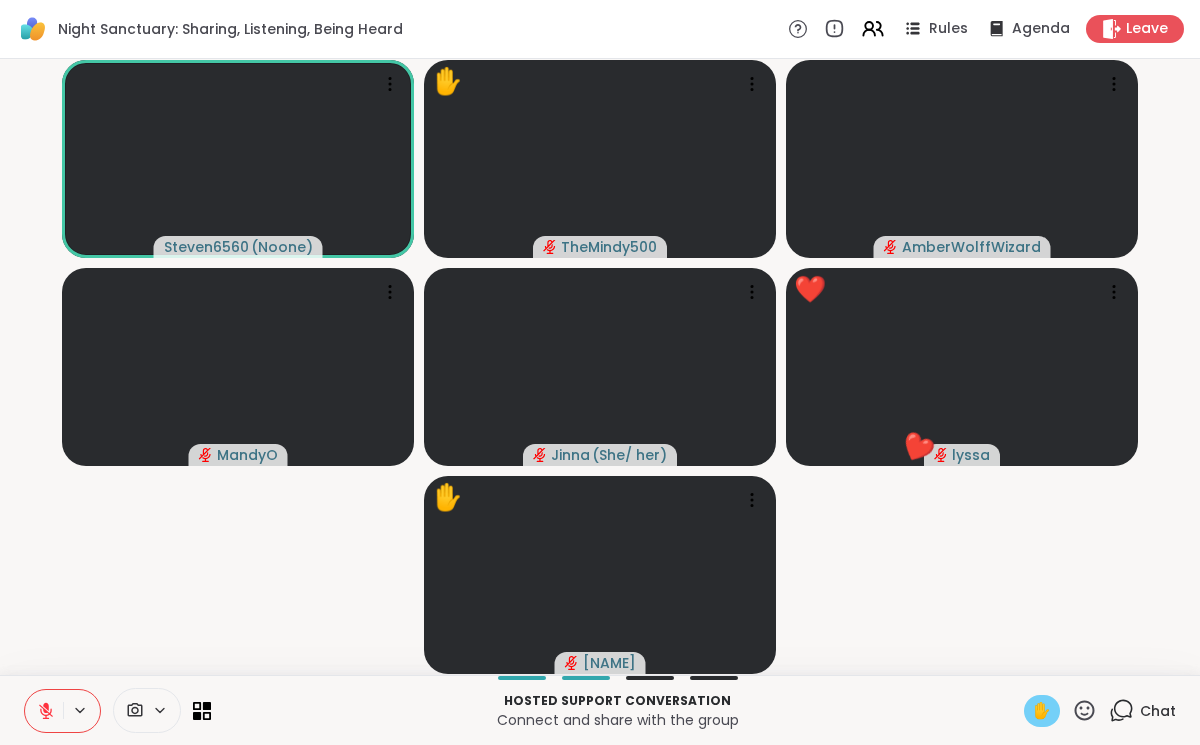 click at bounding box center [44, 711] 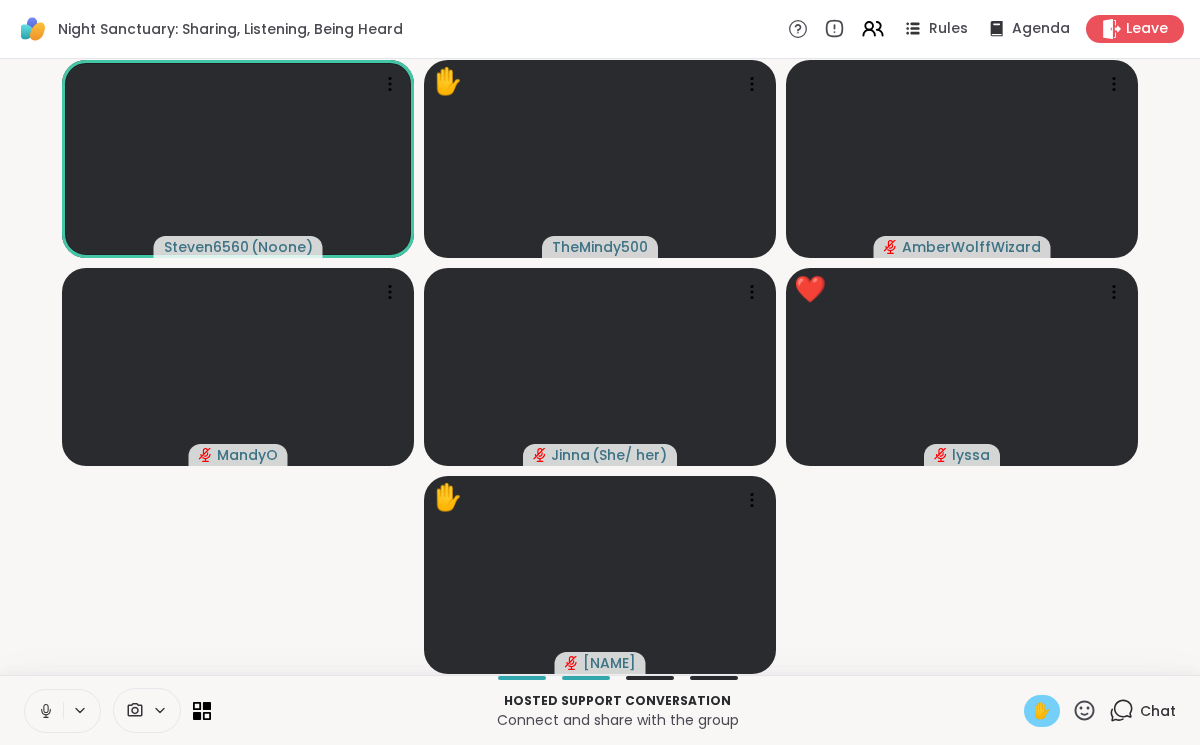 click on "✋" at bounding box center (1042, 711) 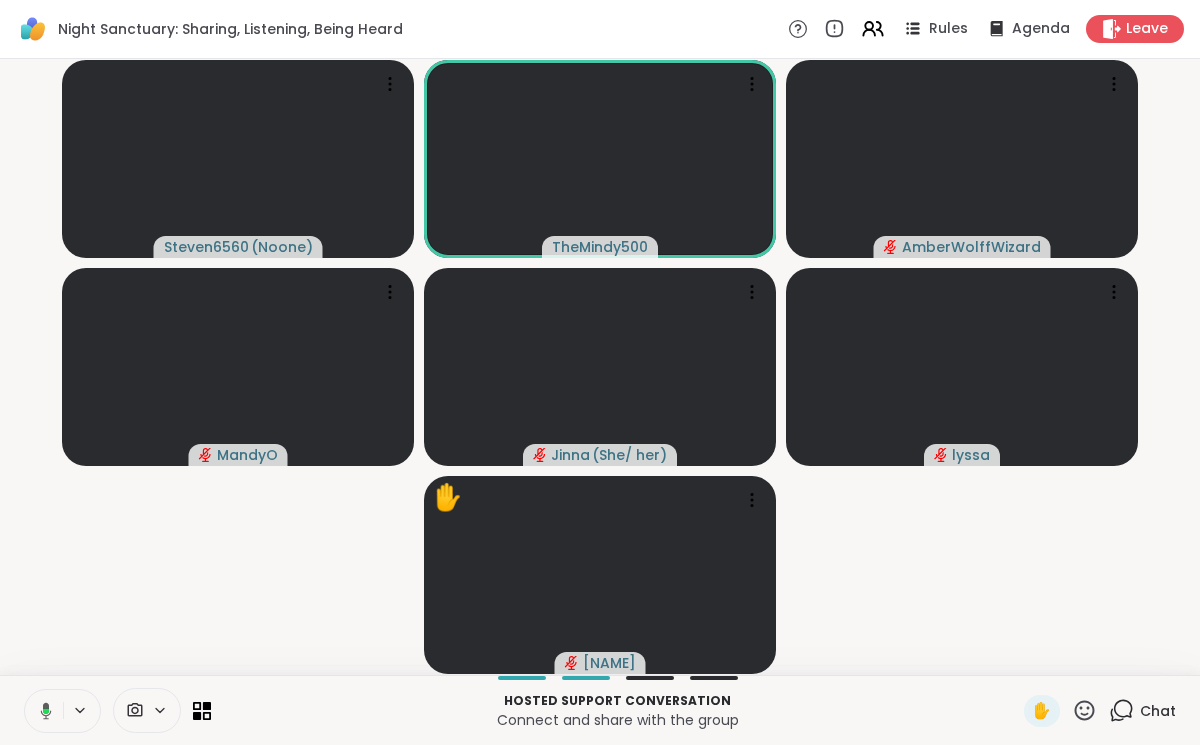 click at bounding box center [42, 711] 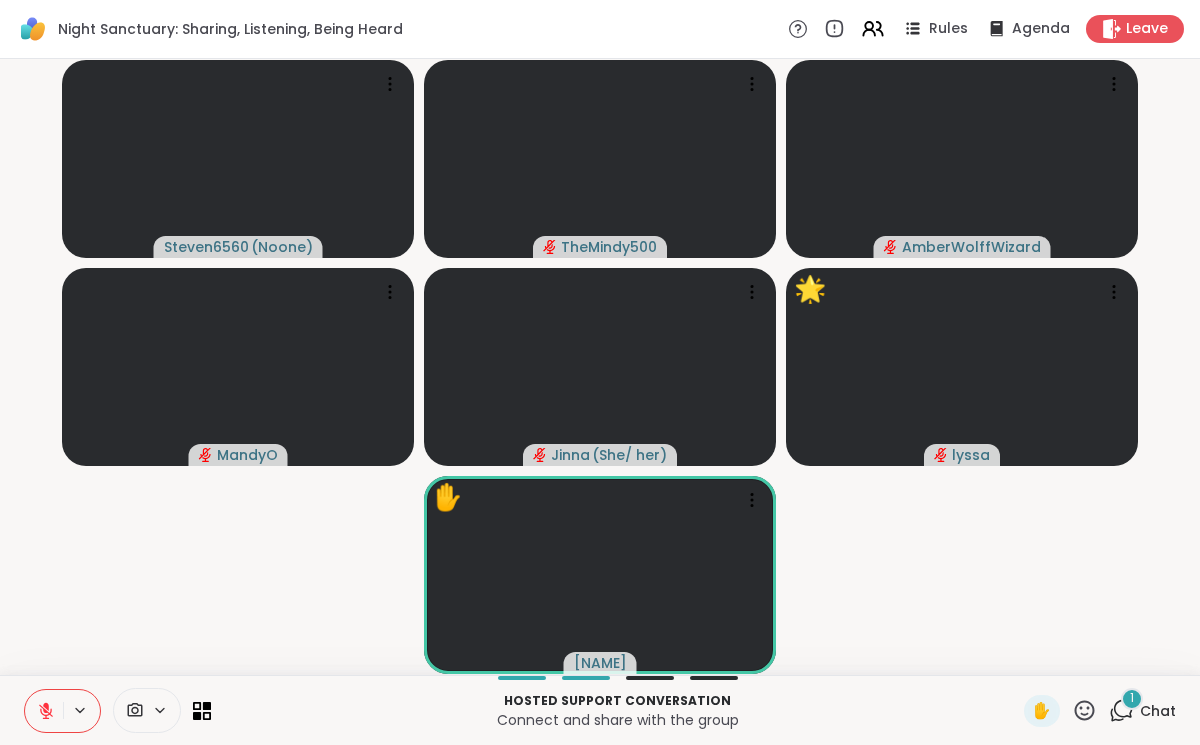 click 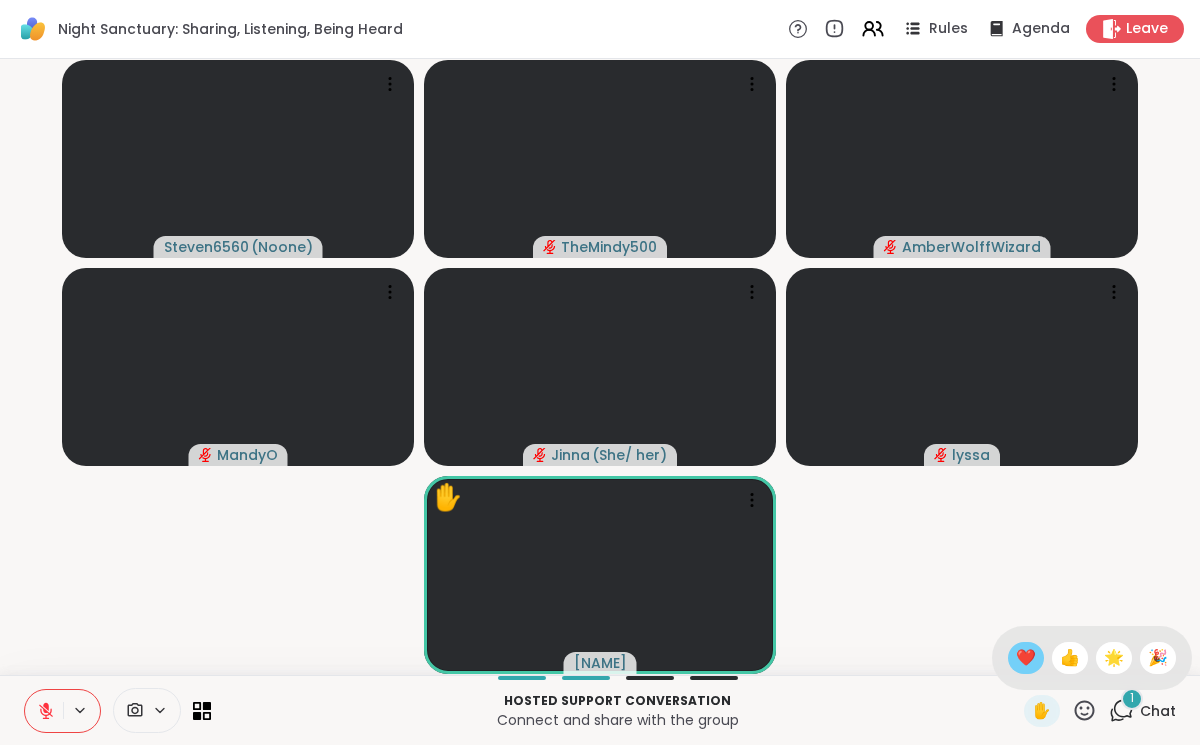 click on "❤️" at bounding box center [1026, 658] 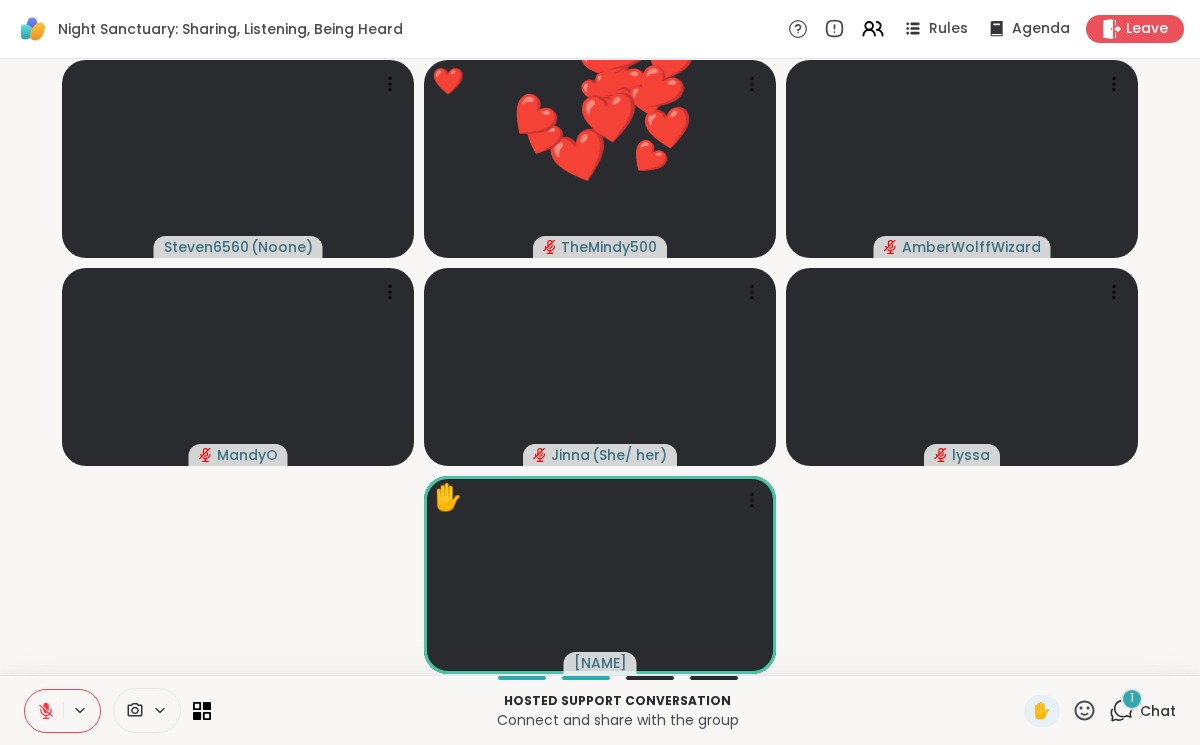 click on "1 Chat" at bounding box center [1142, 711] 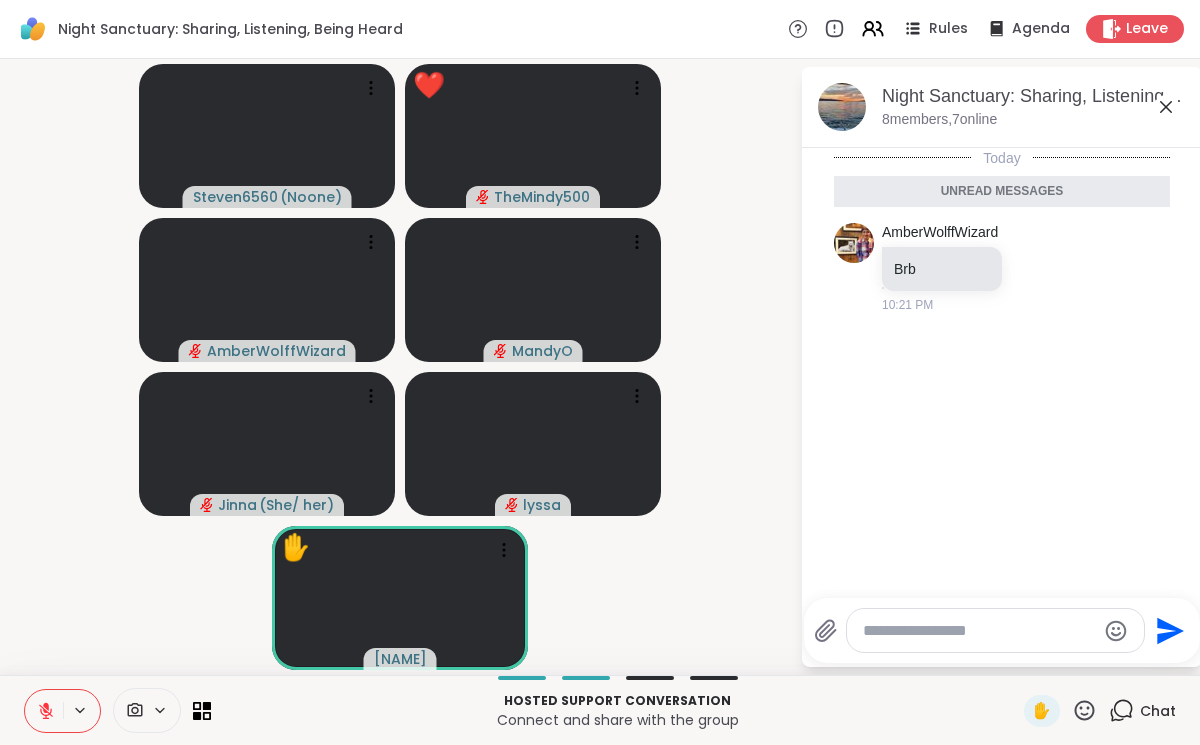 click 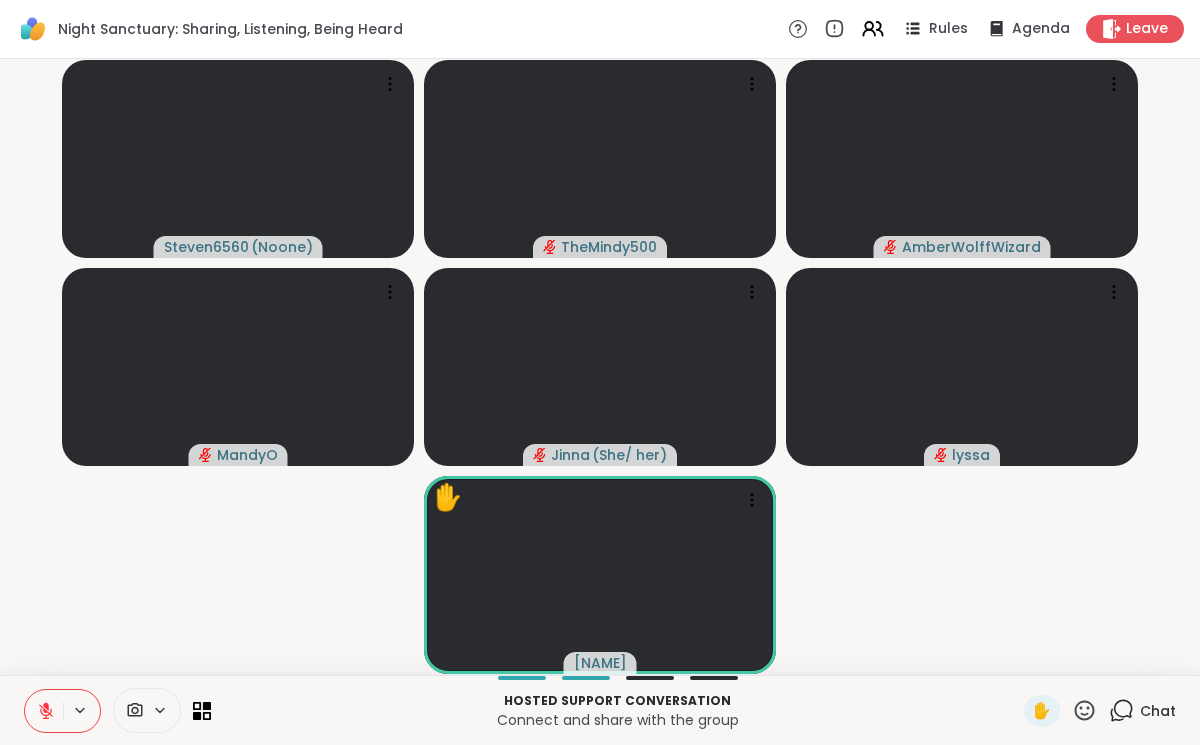click 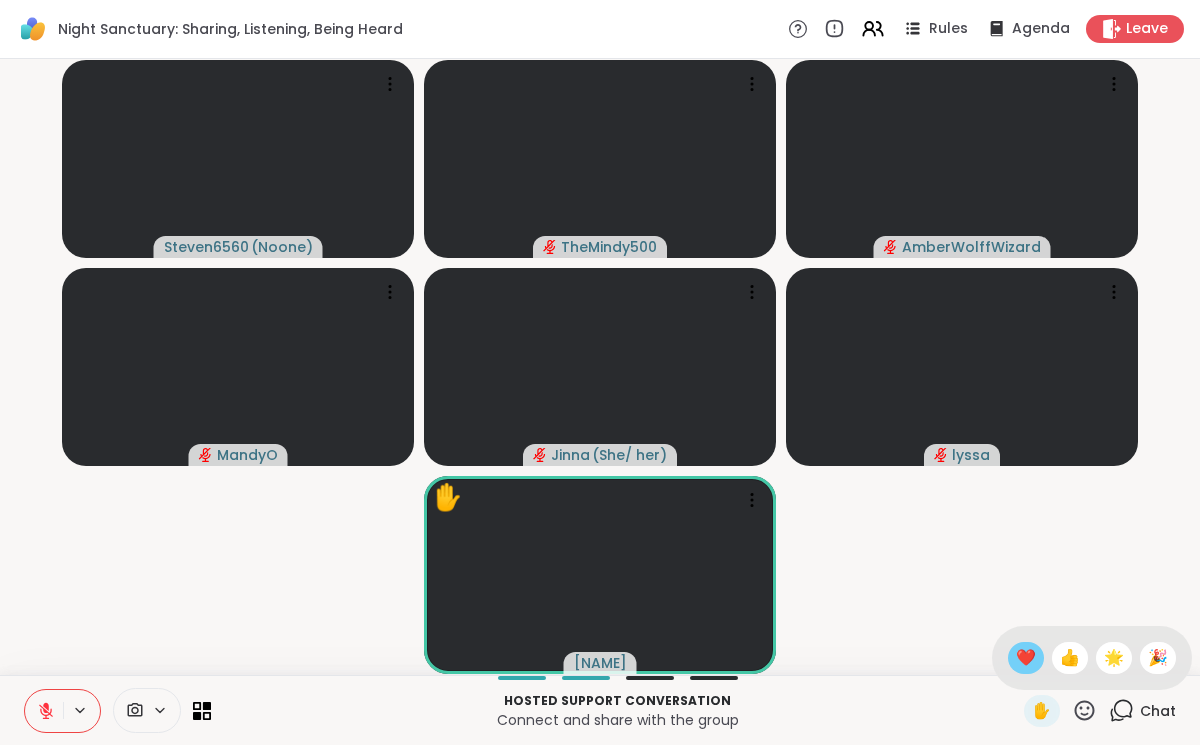click on "❤️" at bounding box center (1026, 658) 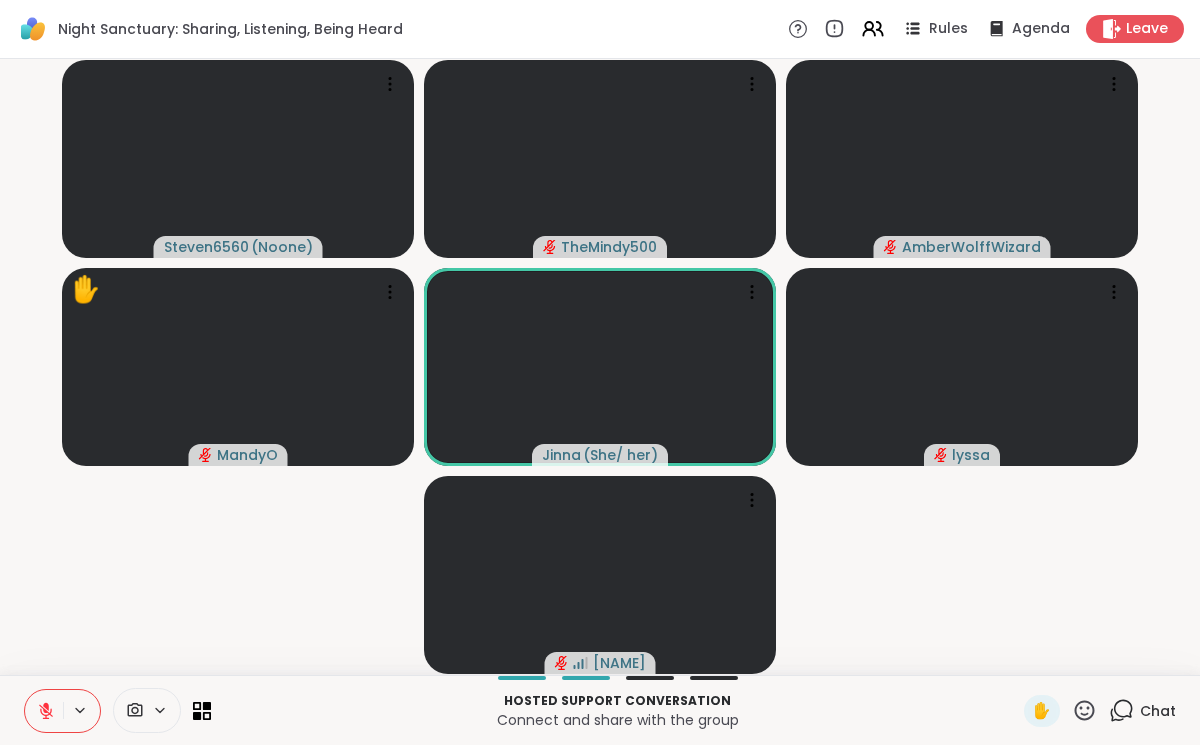 click 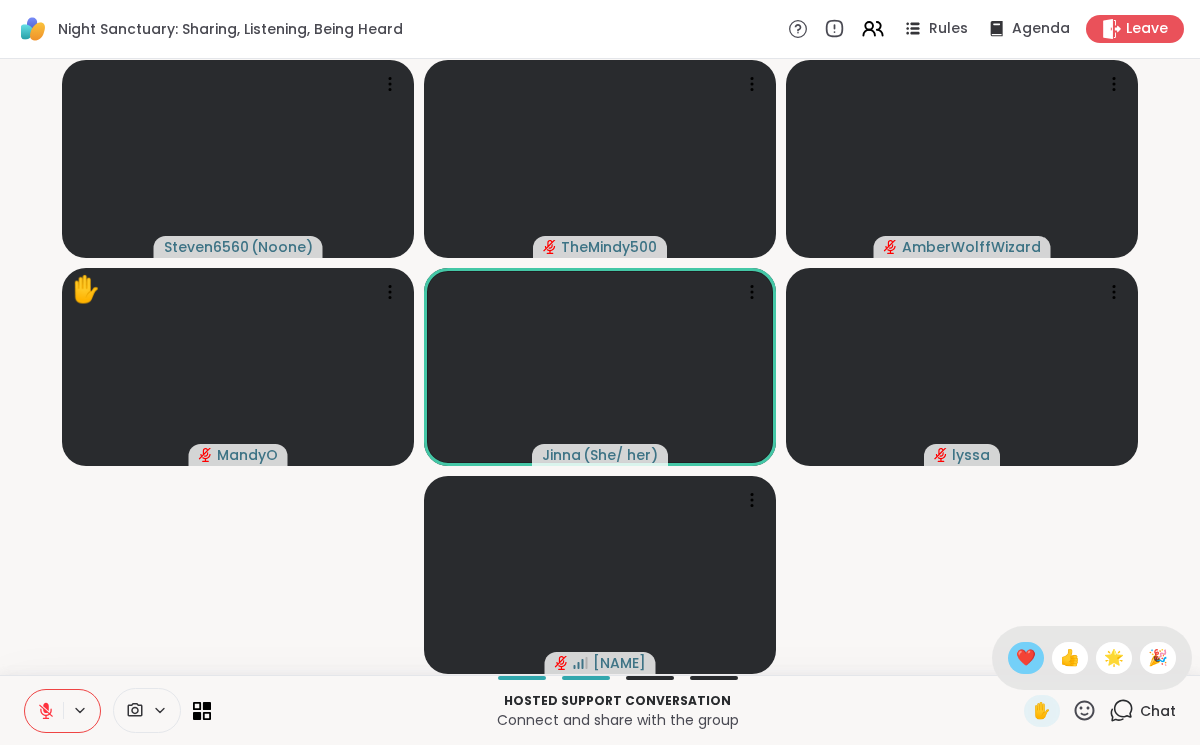 click on "❤️" at bounding box center (1026, 658) 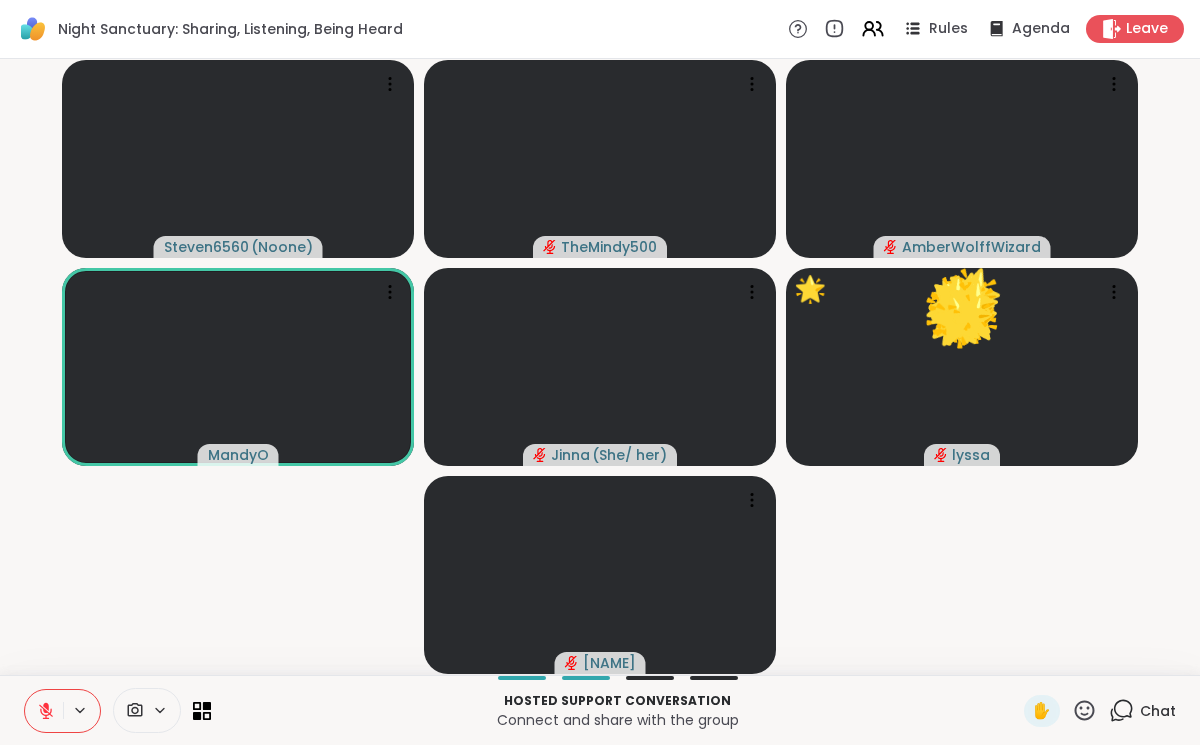 click 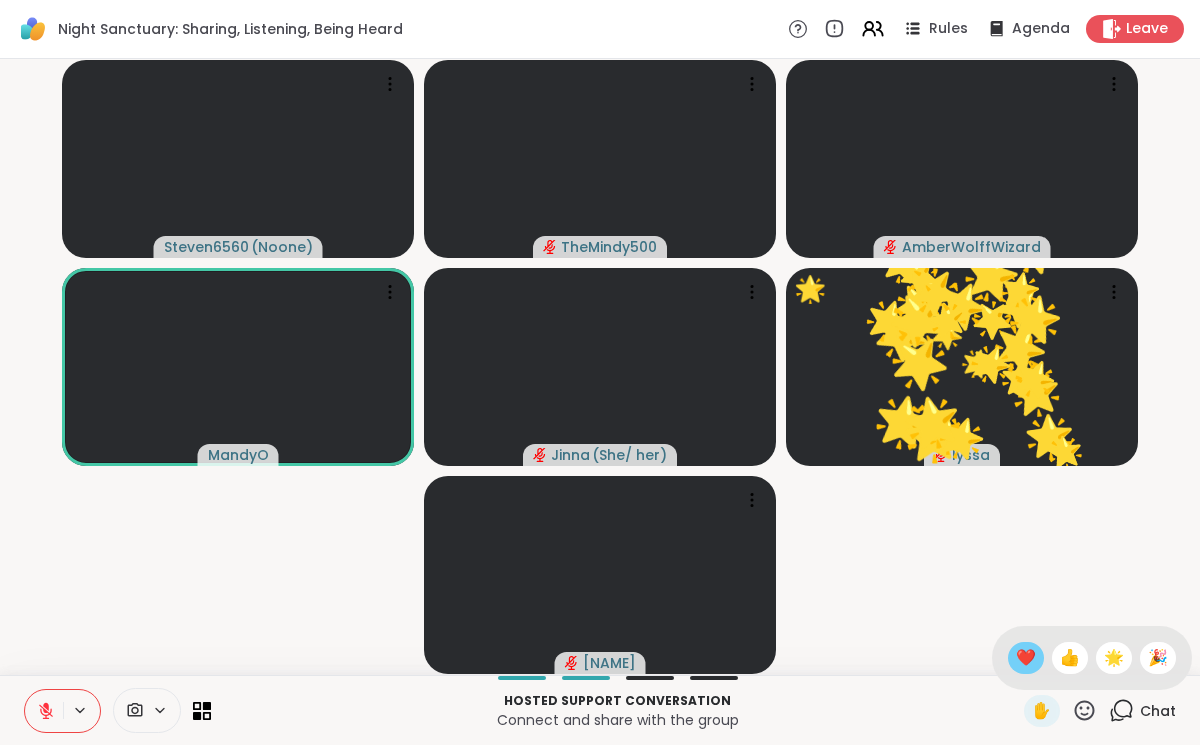 click on "❤️" at bounding box center (1026, 658) 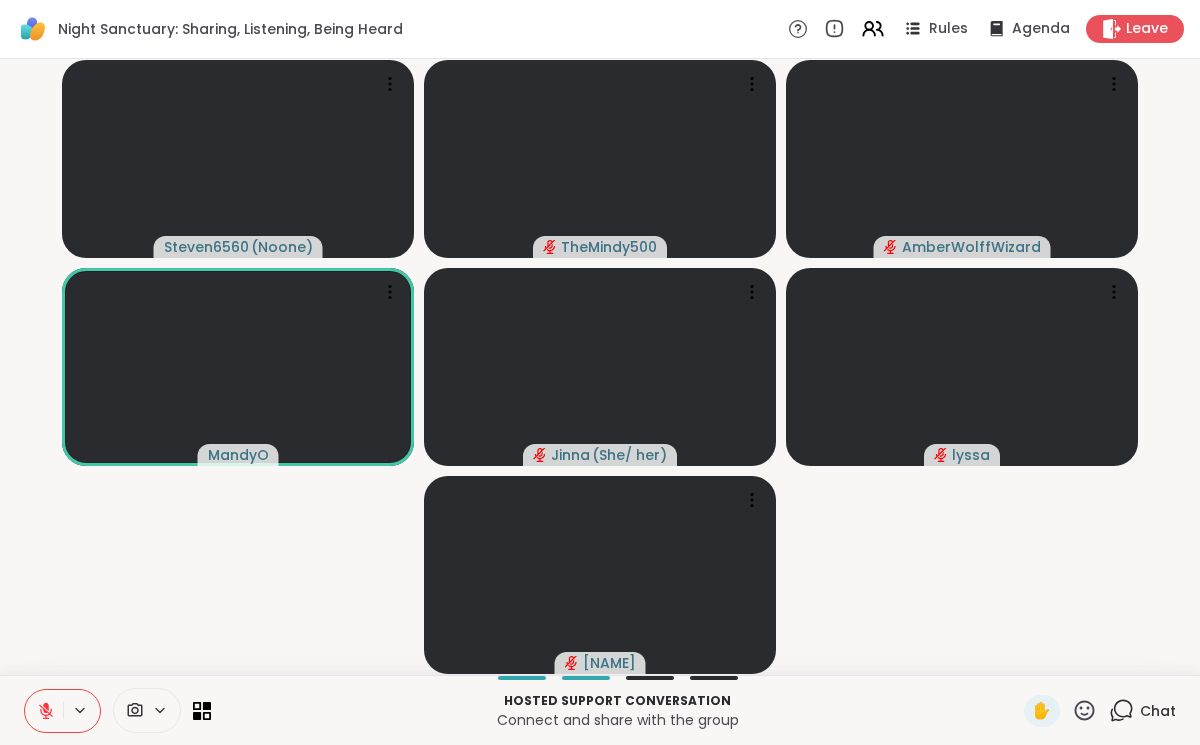 click on "[NAME] ( Noone ) [NAME] [NAME] [NAME] [NAME] ( She/ her ) [NAME] [NAME]" at bounding box center (600, 367) 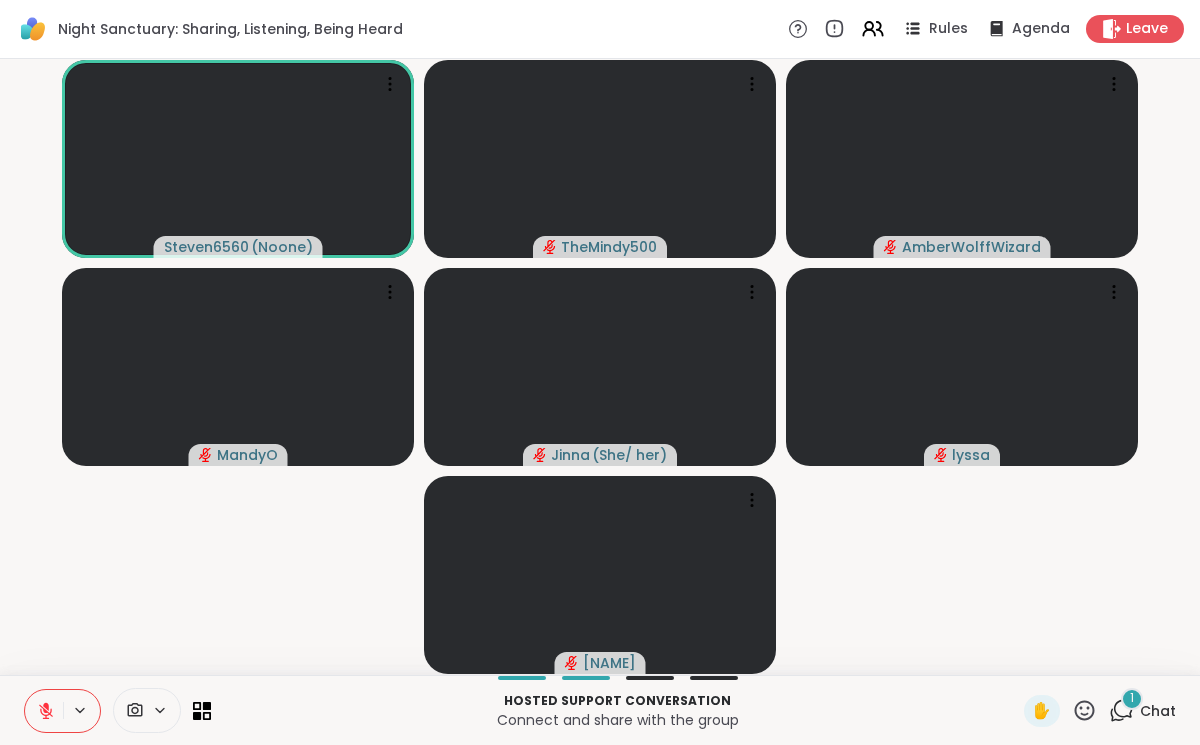 click on "✋ 1 Chat" at bounding box center [1100, 711] 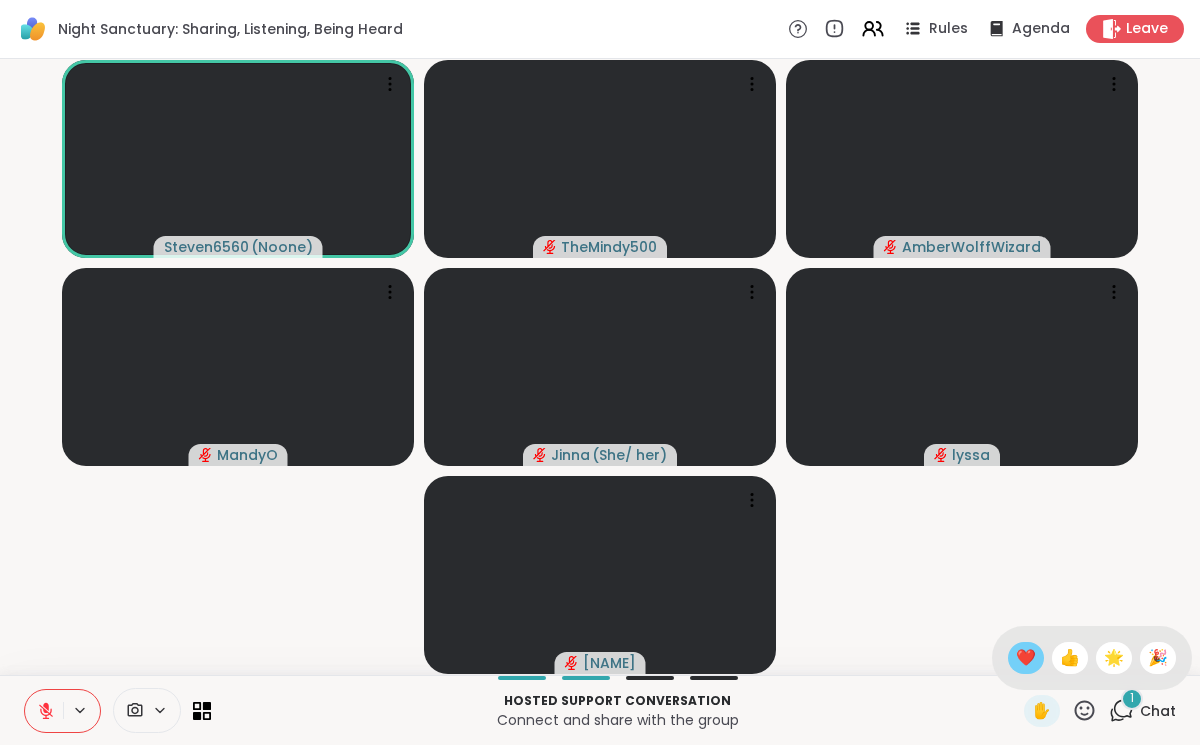 click on "❤️" at bounding box center [1026, 658] 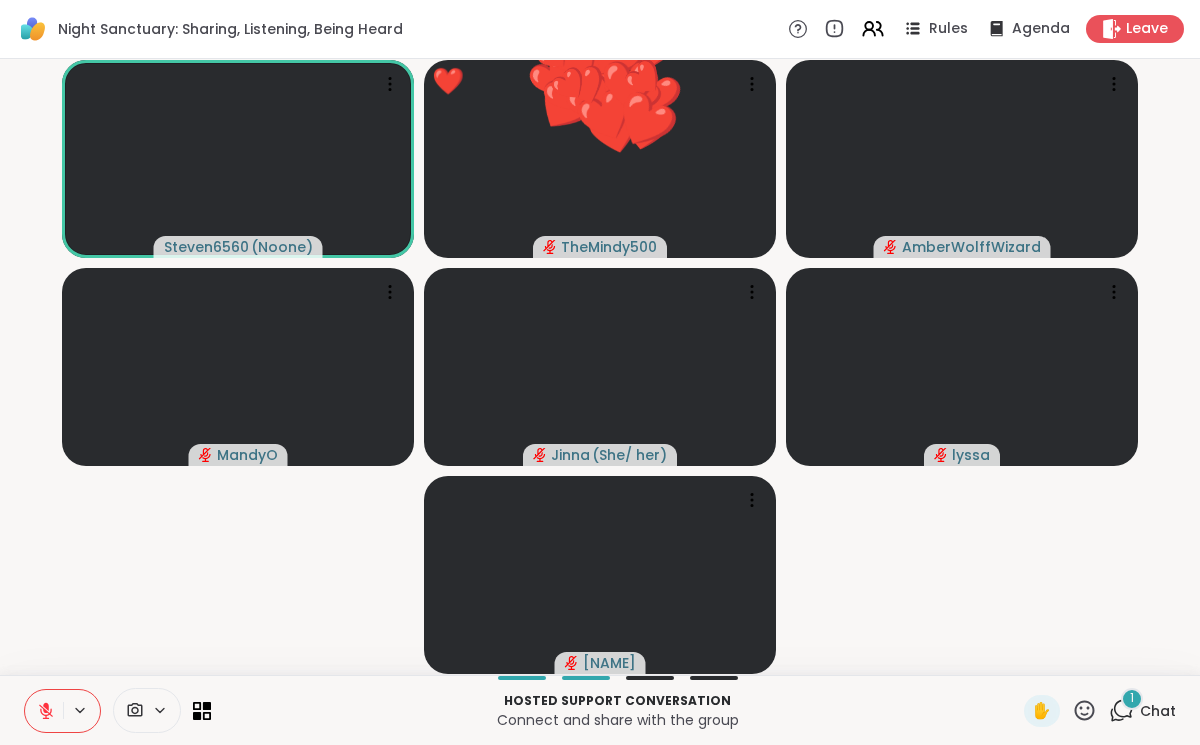 click on "1" at bounding box center (1132, 699) 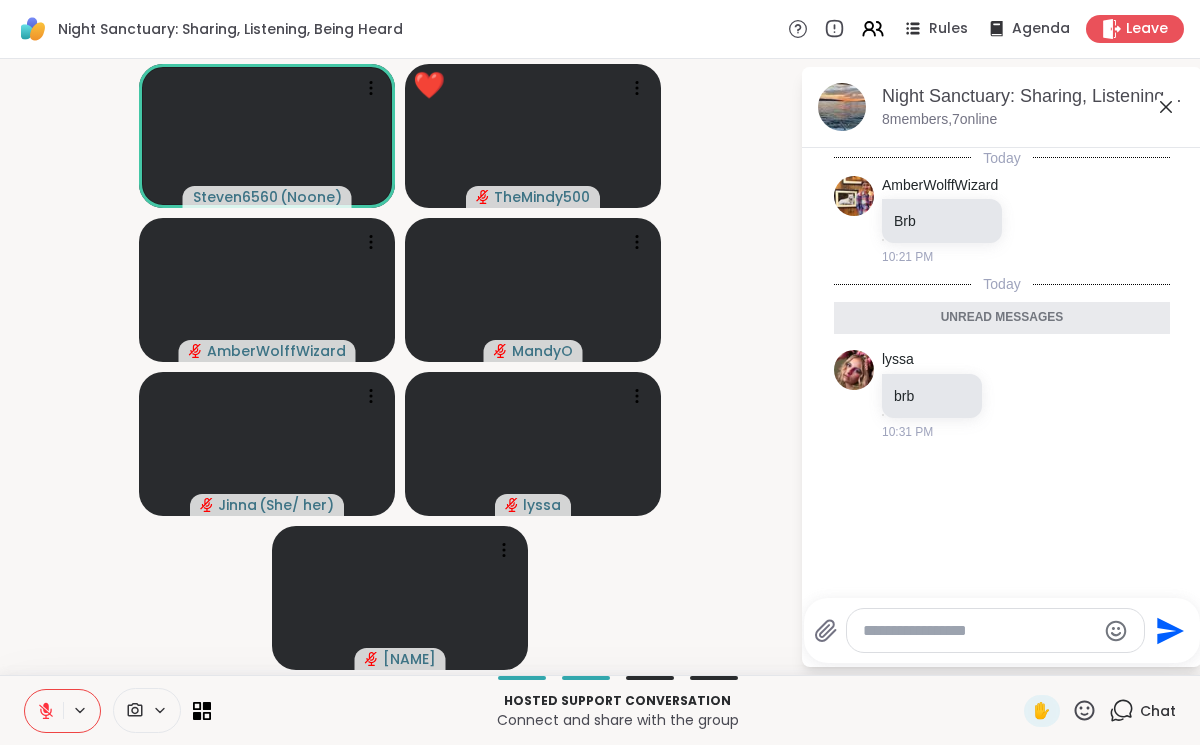 click 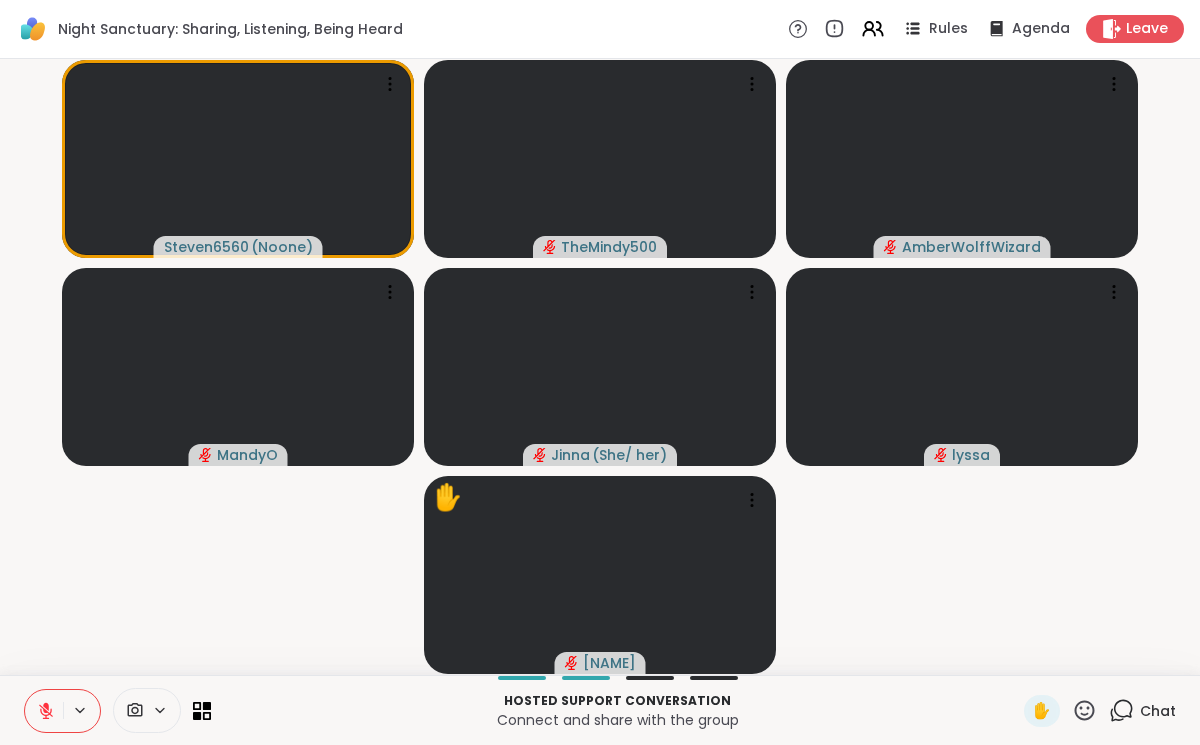 click 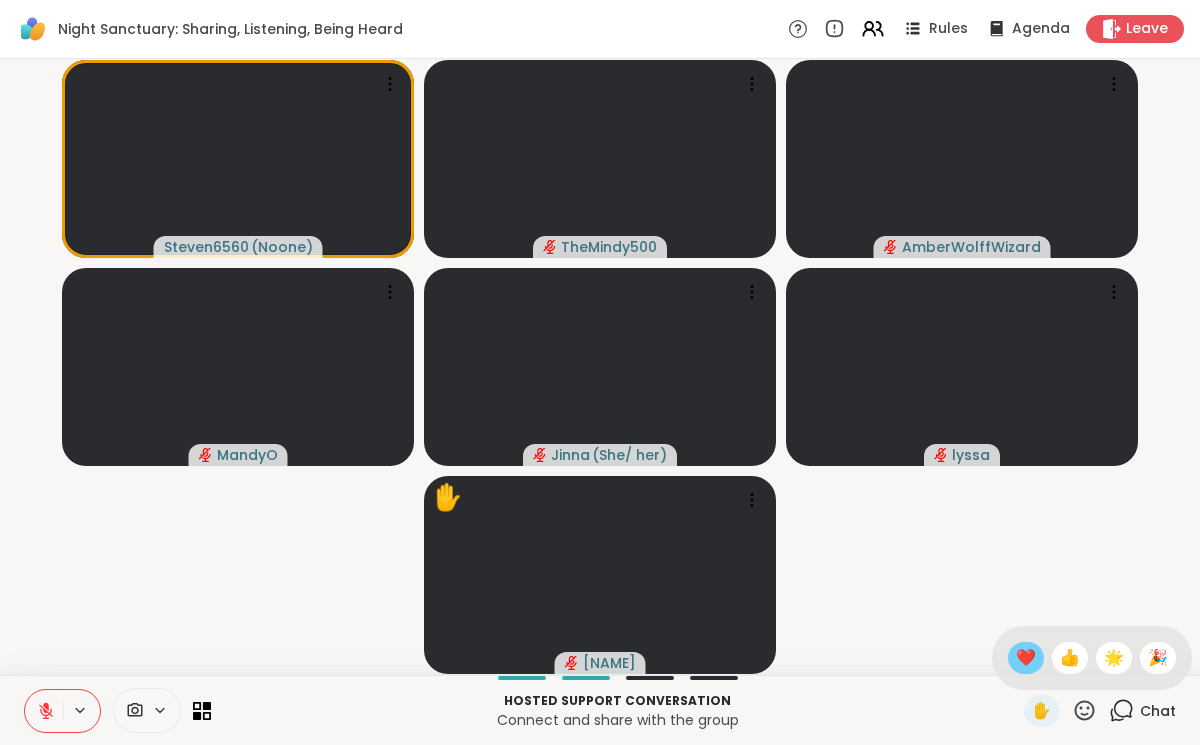 click on "❤️" at bounding box center (1026, 658) 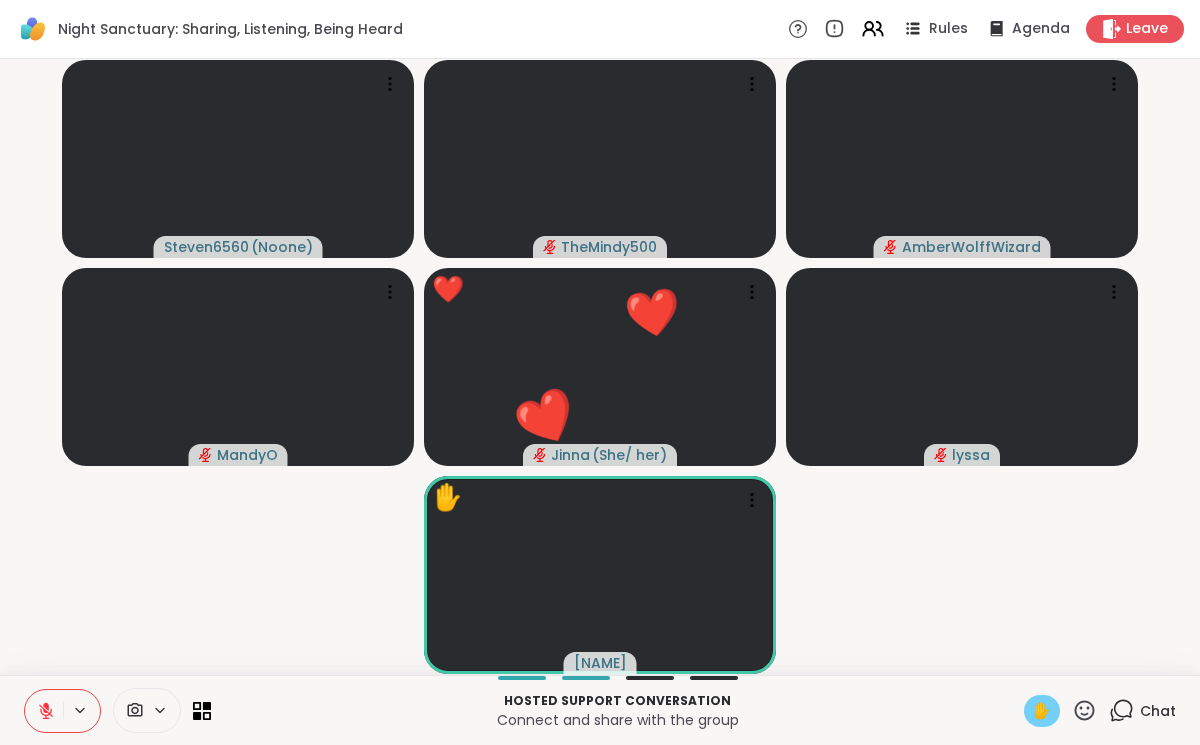 click on "✋" at bounding box center [1042, 711] 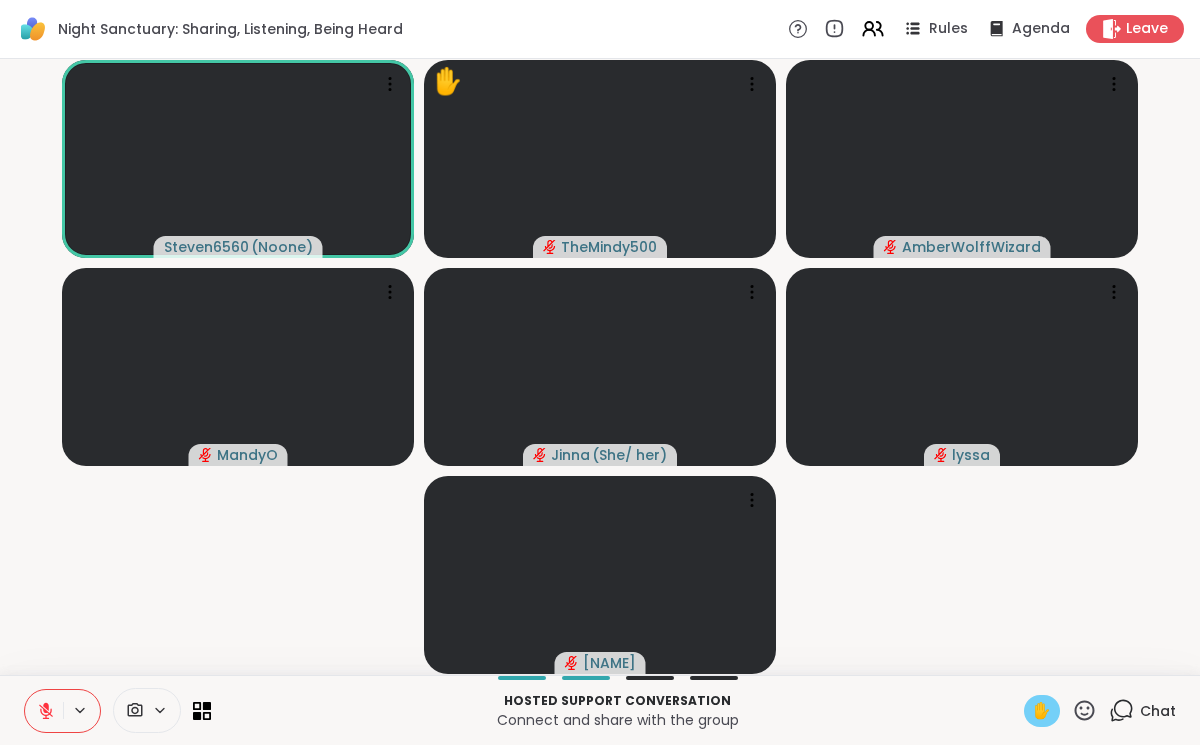 click on "✋" at bounding box center [1042, 711] 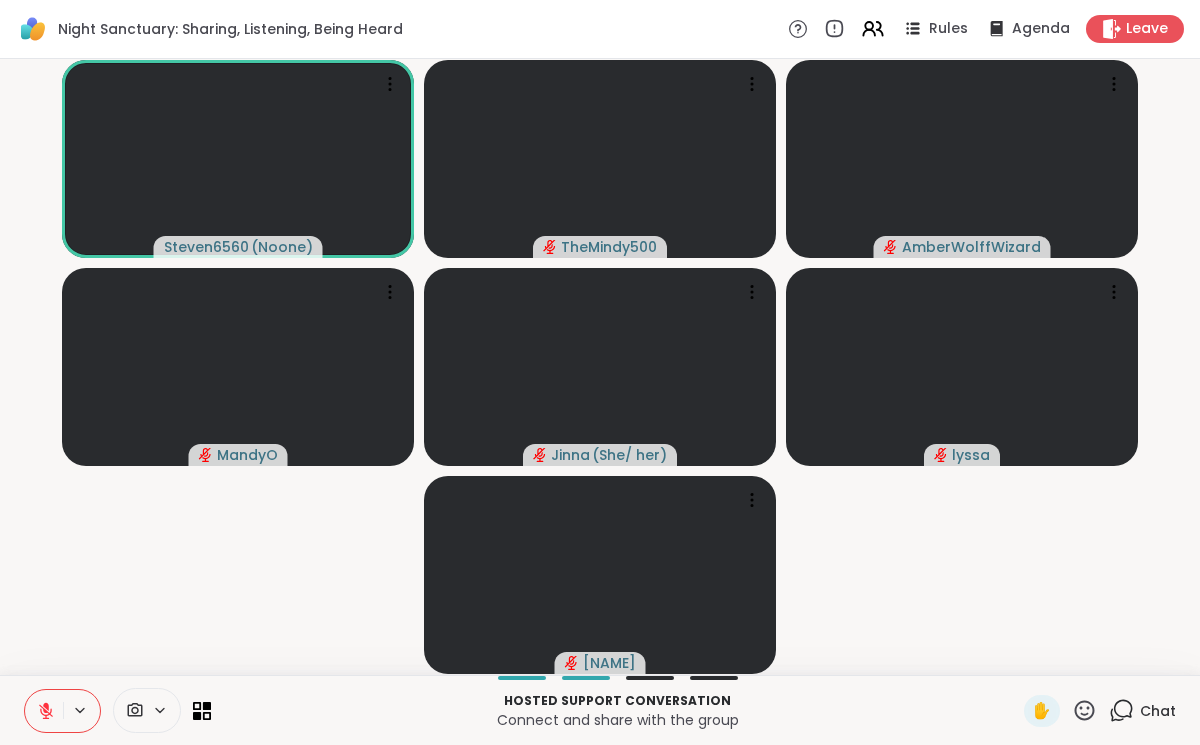 click 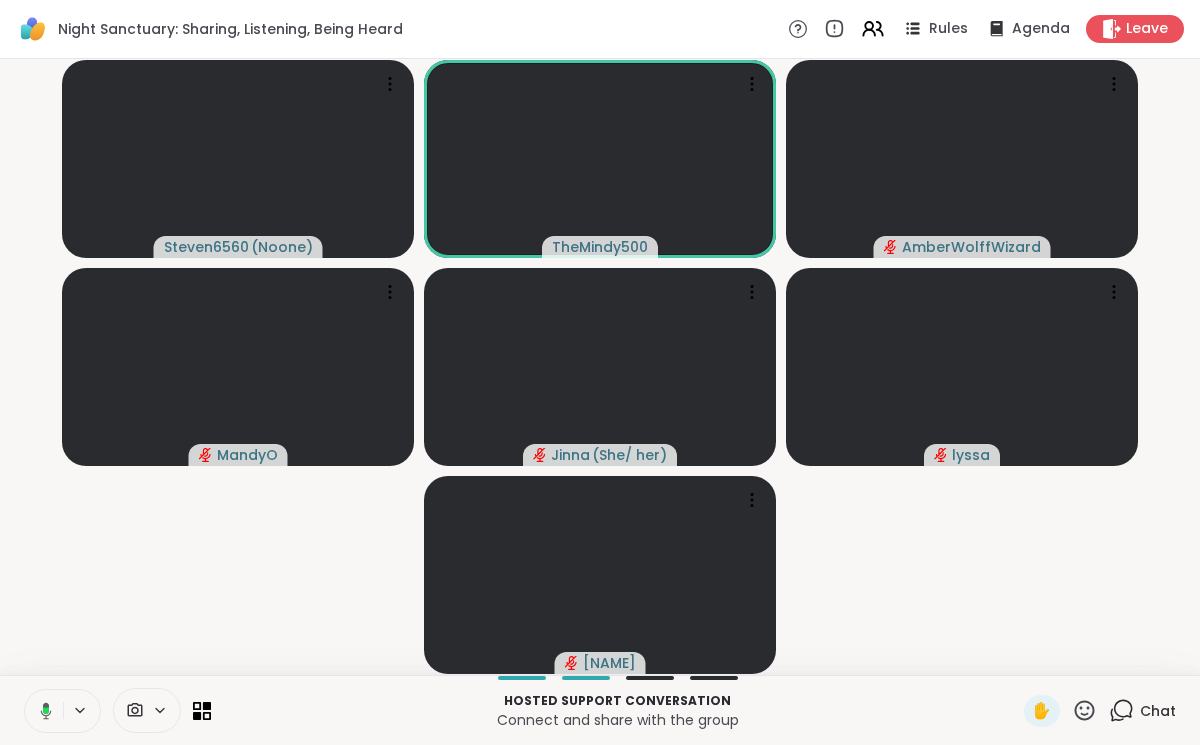 click 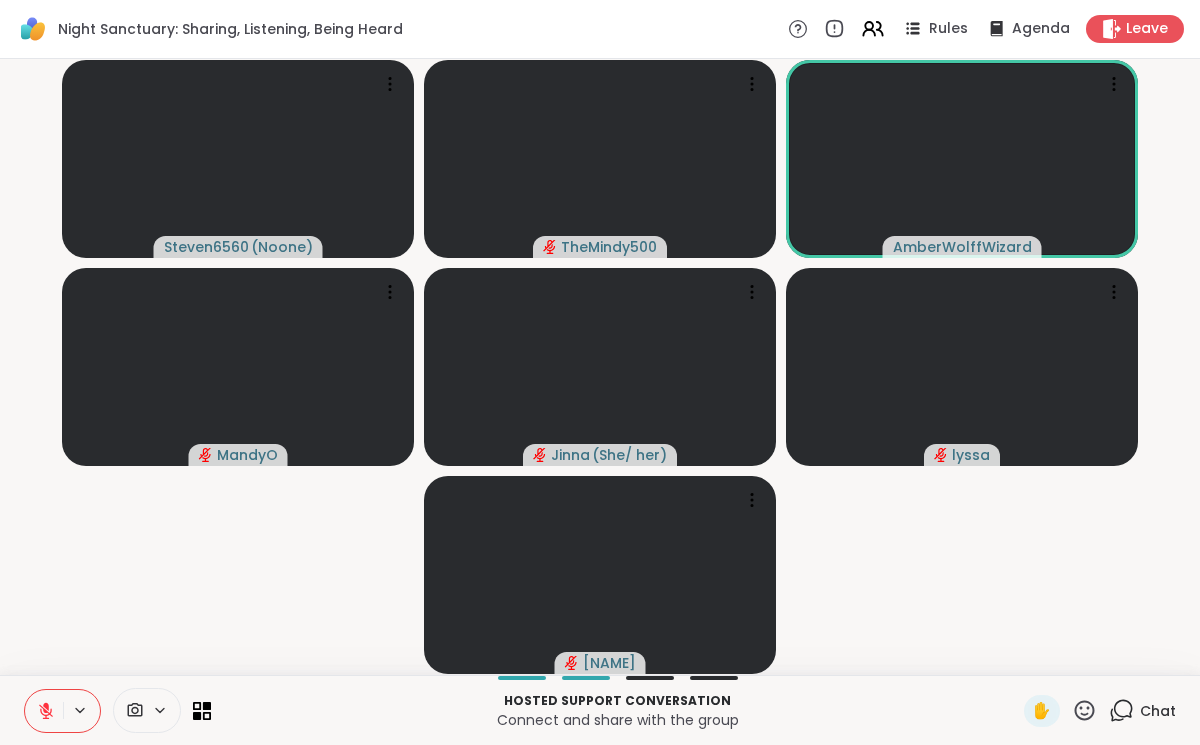 click 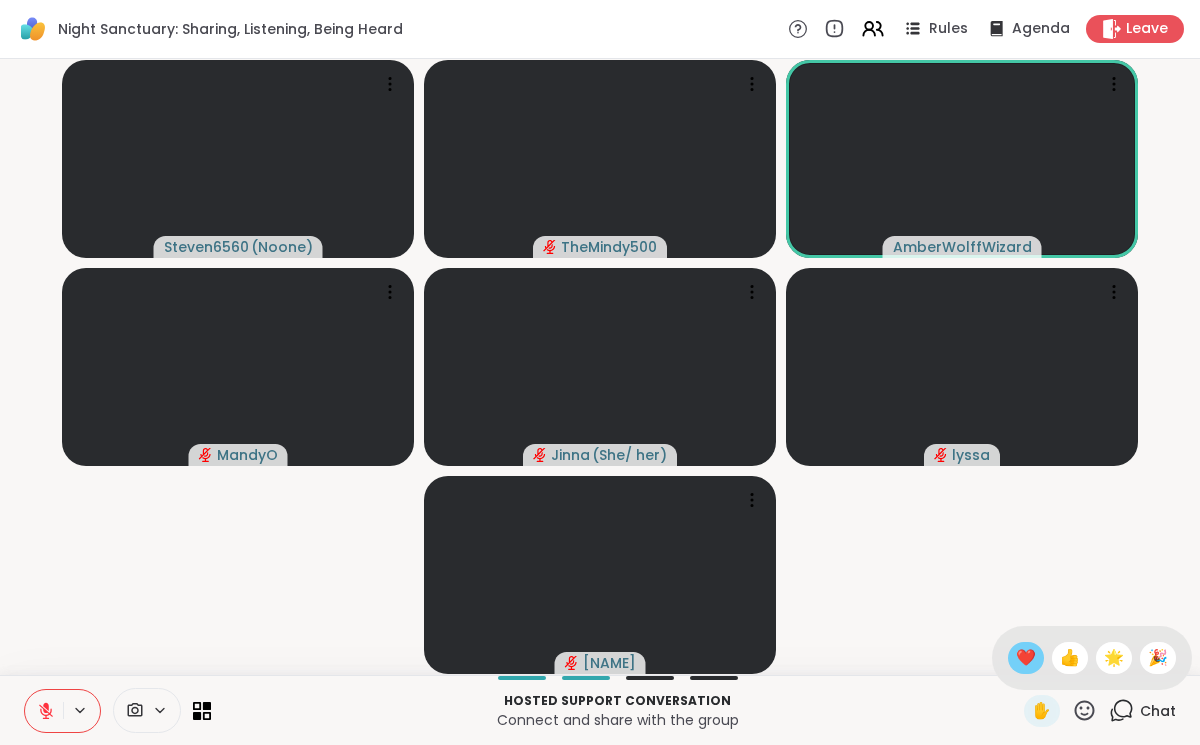 click on "❤️" at bounding box center (1026, 658) 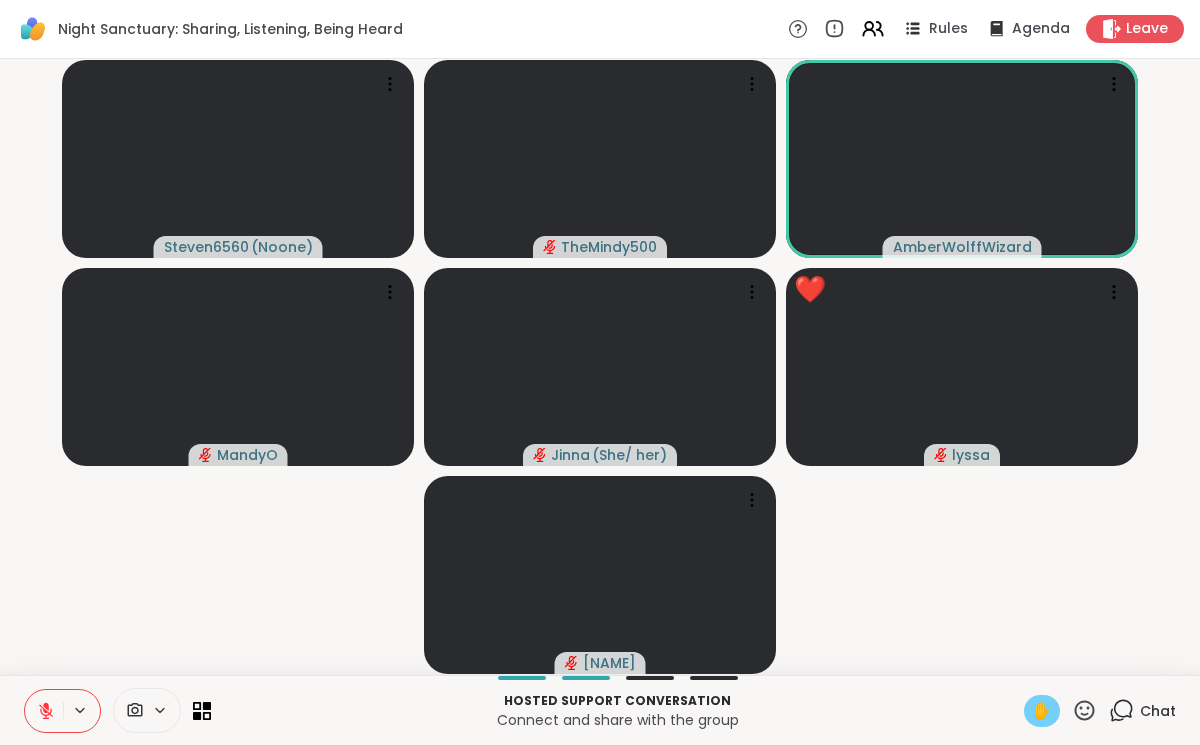 click on "✋" at bounding box center (1042, 711) 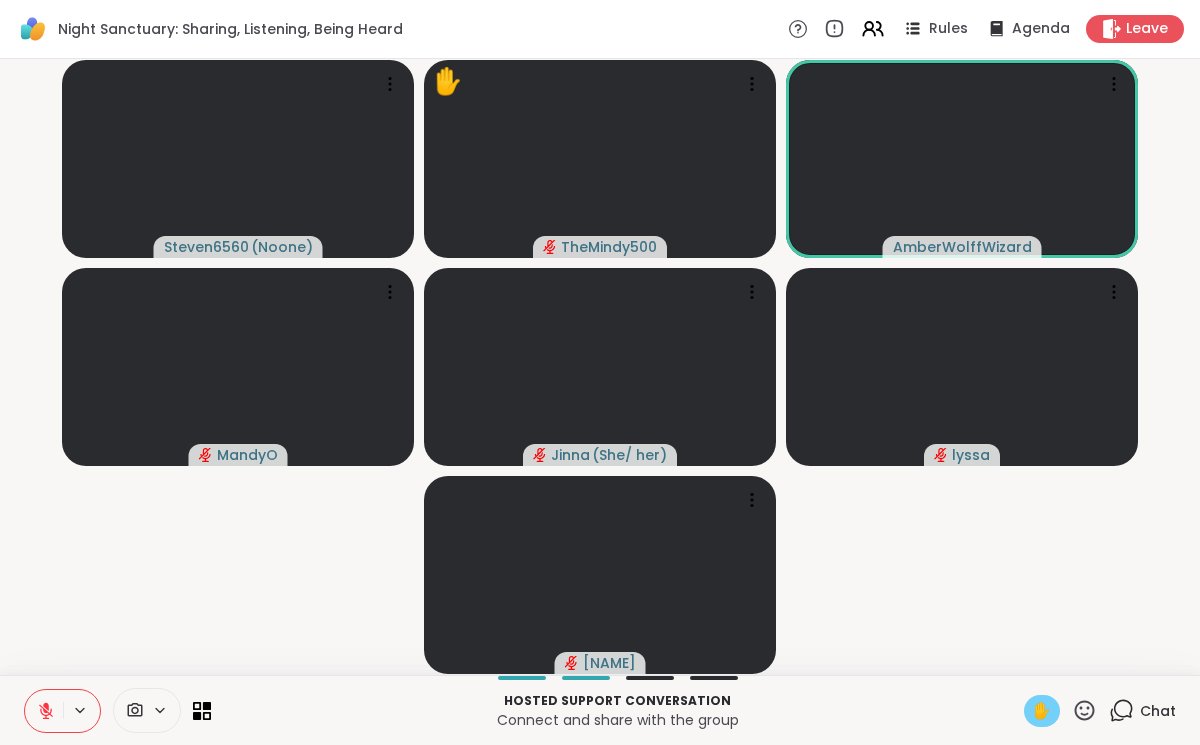 click 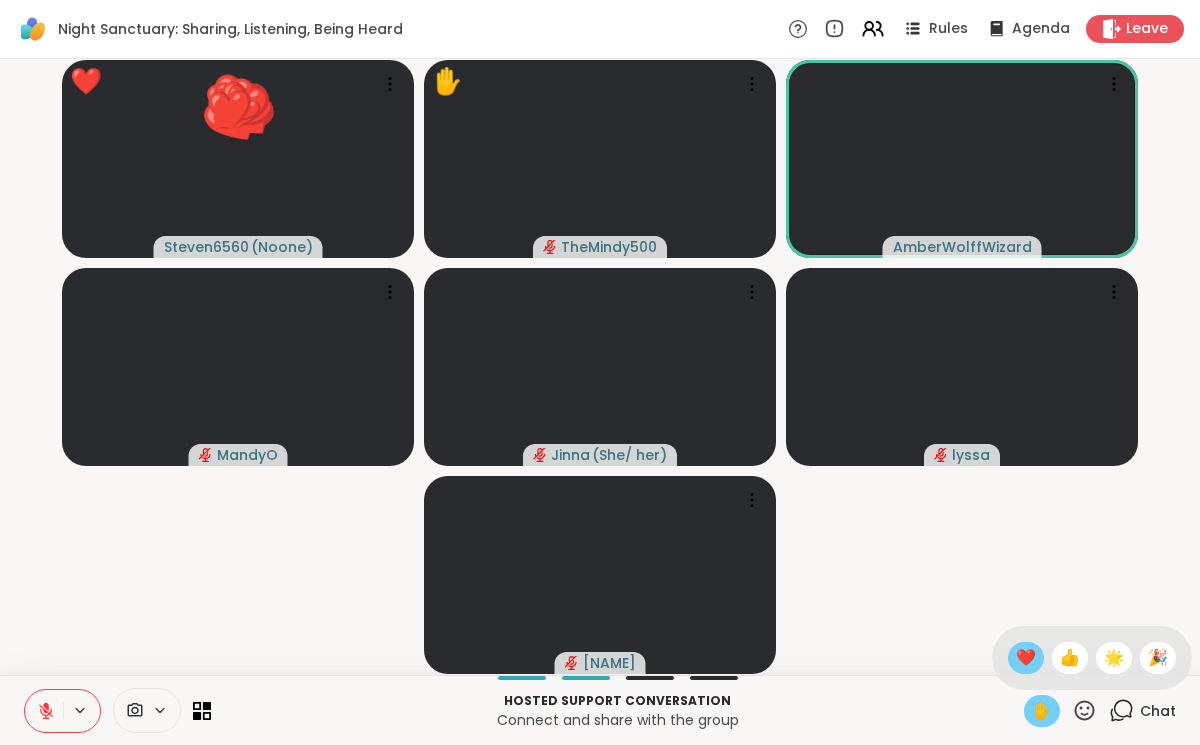 click on "❤️" at bounding box center [1026, 658] 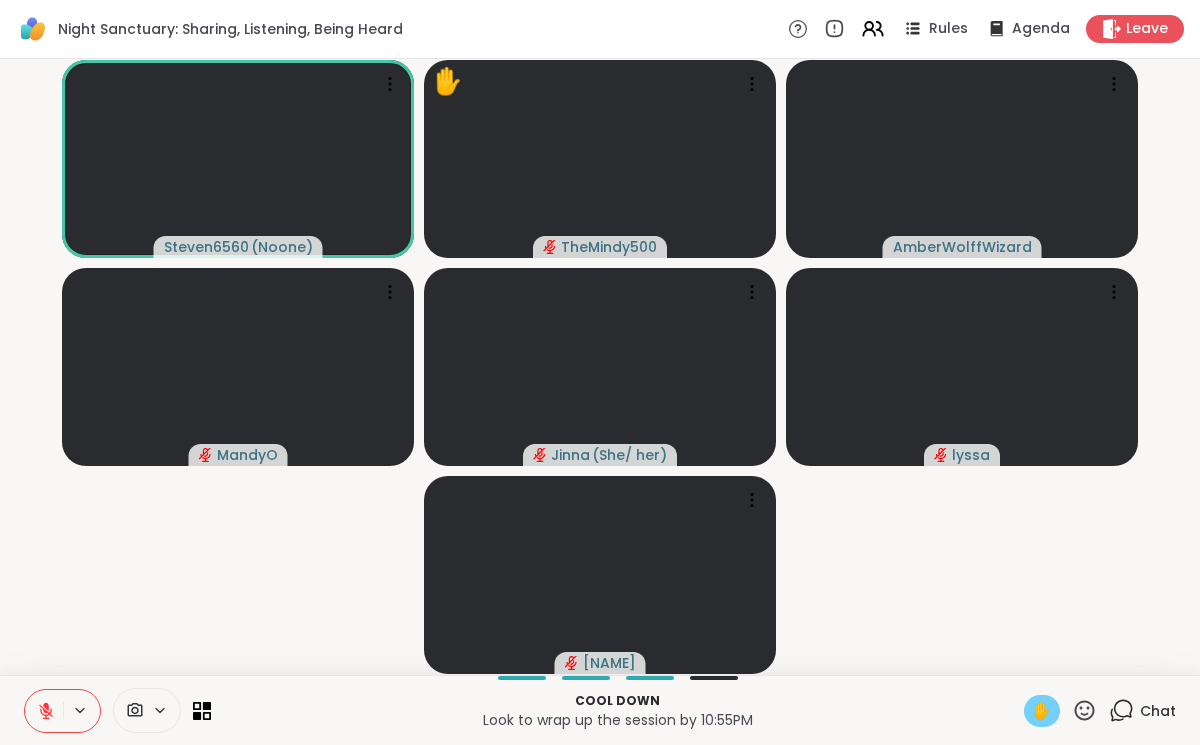 click on "✋" at bounding box center [1042, 711] 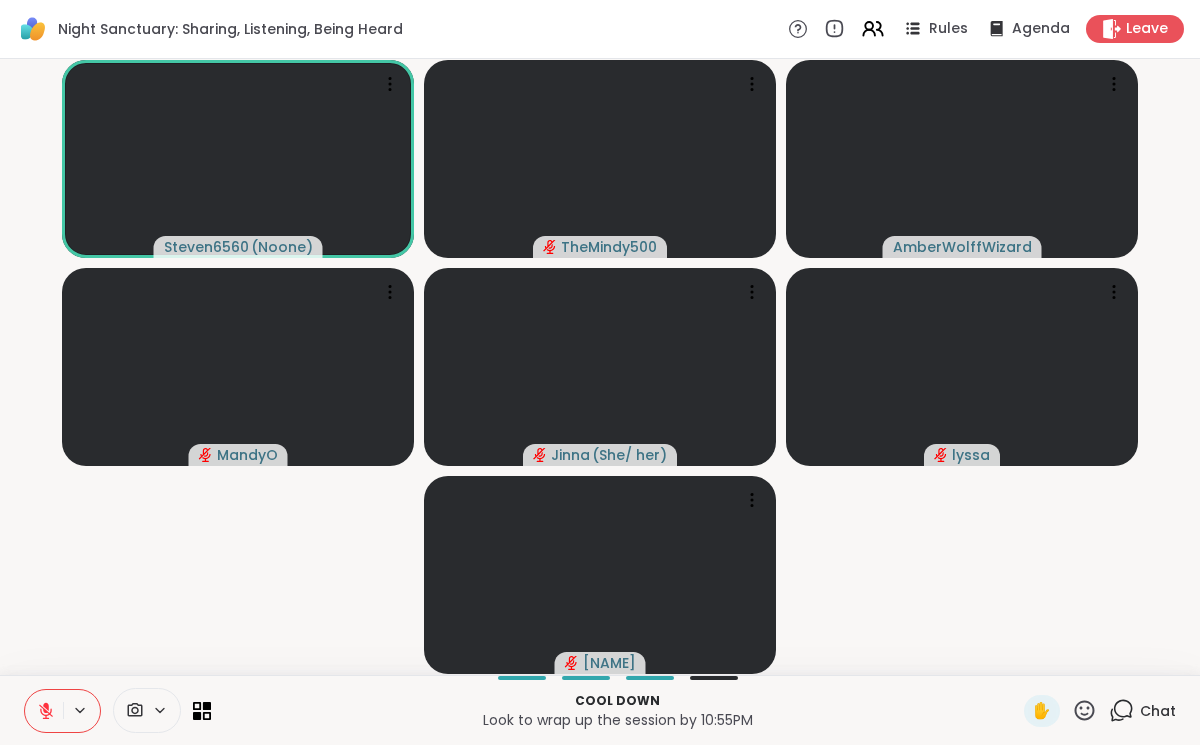 drag, startPoint x: 37, startPoint y: 706, endPoint x: 31, endPoint y: 733, distance: 27.658634 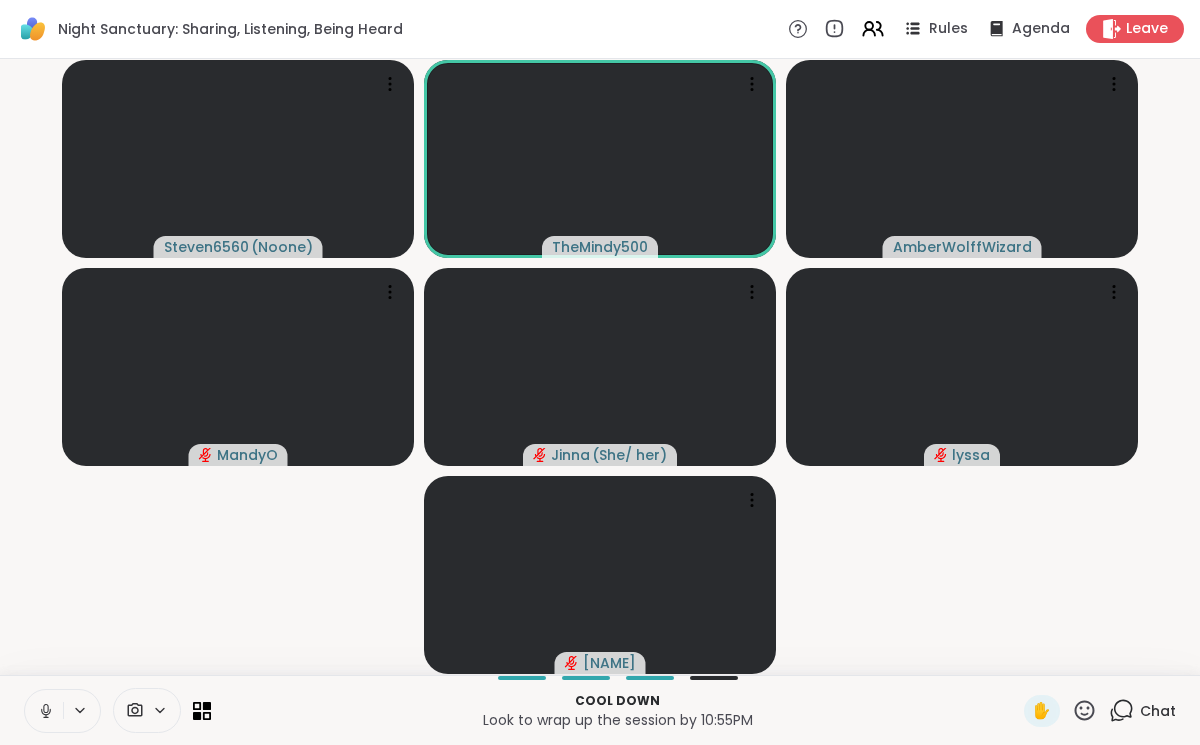 click 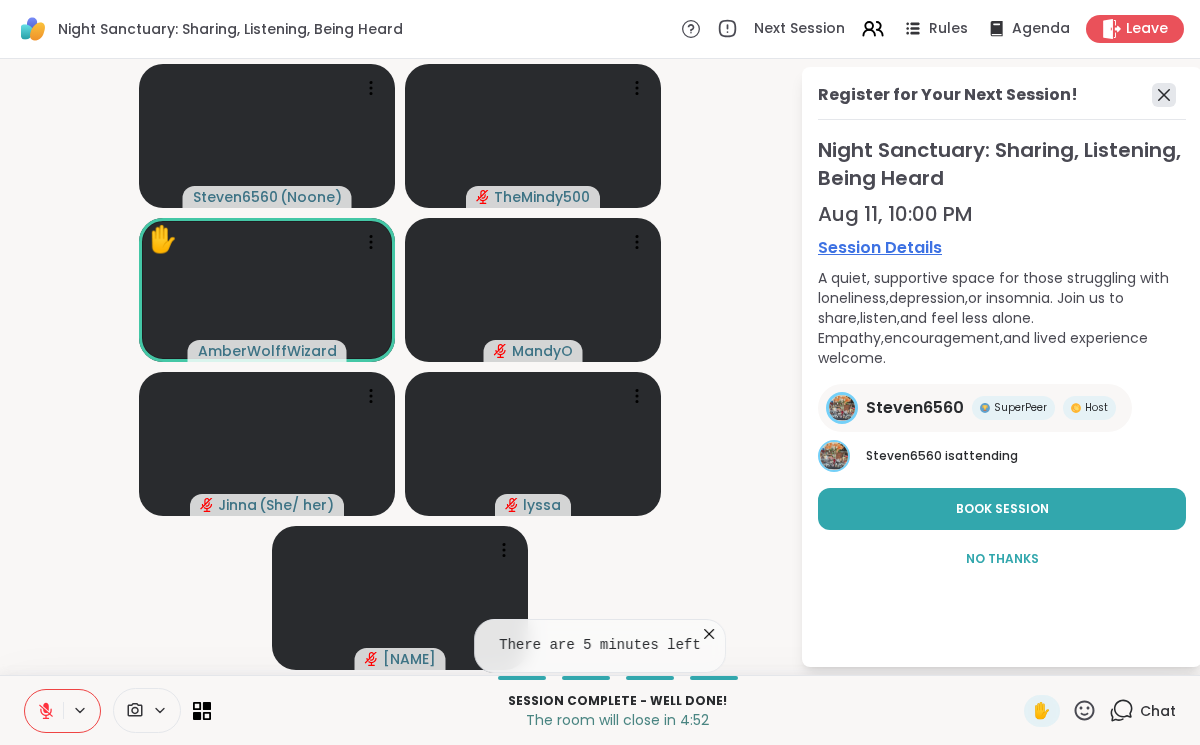 click 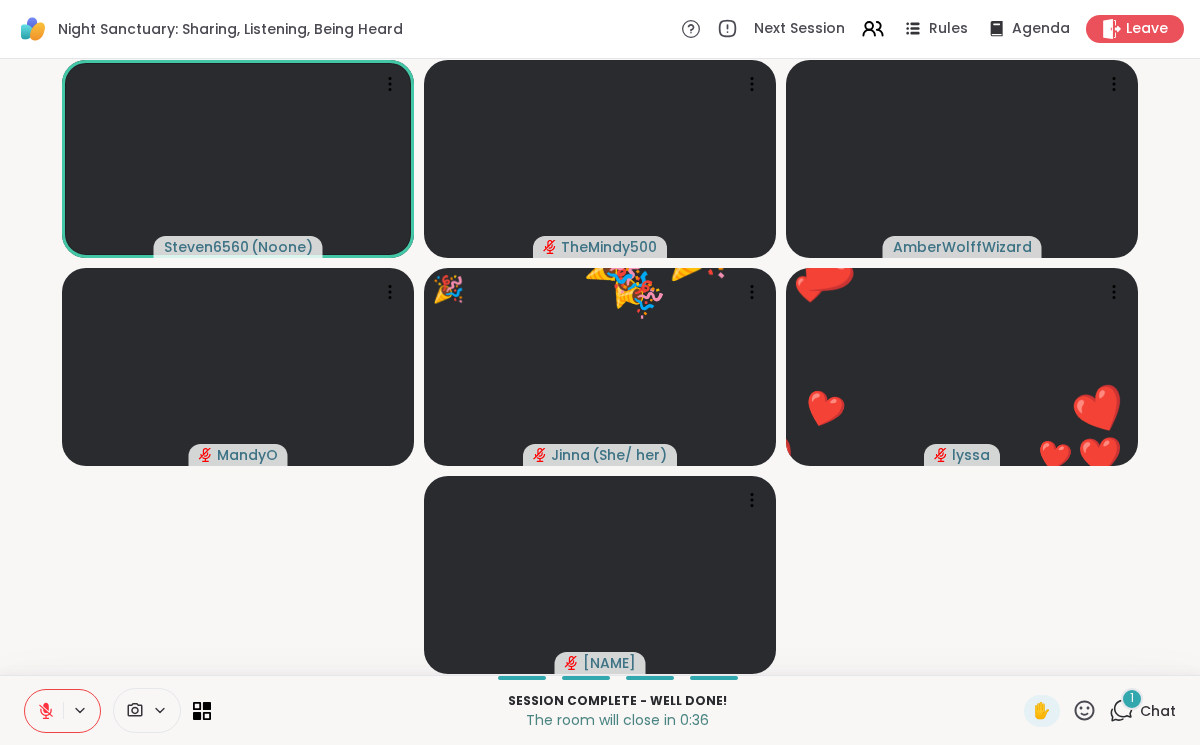 click 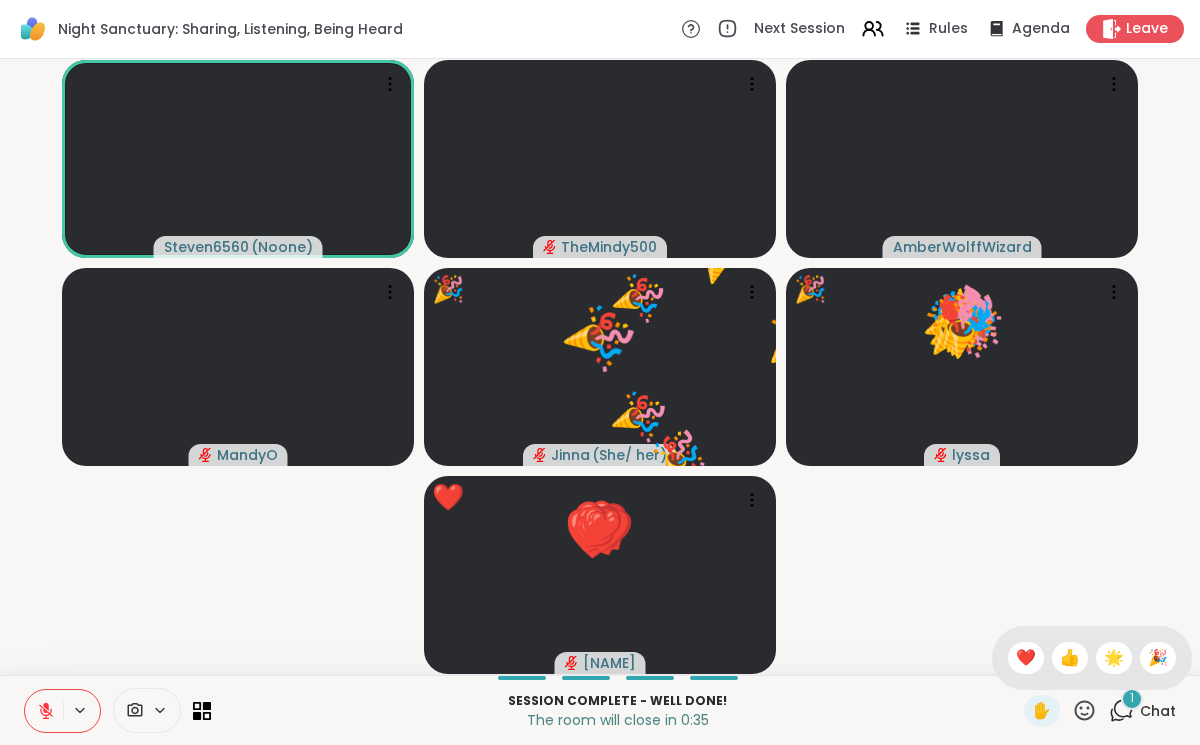 click on "✋ ❤️ 👍 🌟 🎉" at bounding box center (1092, 658) 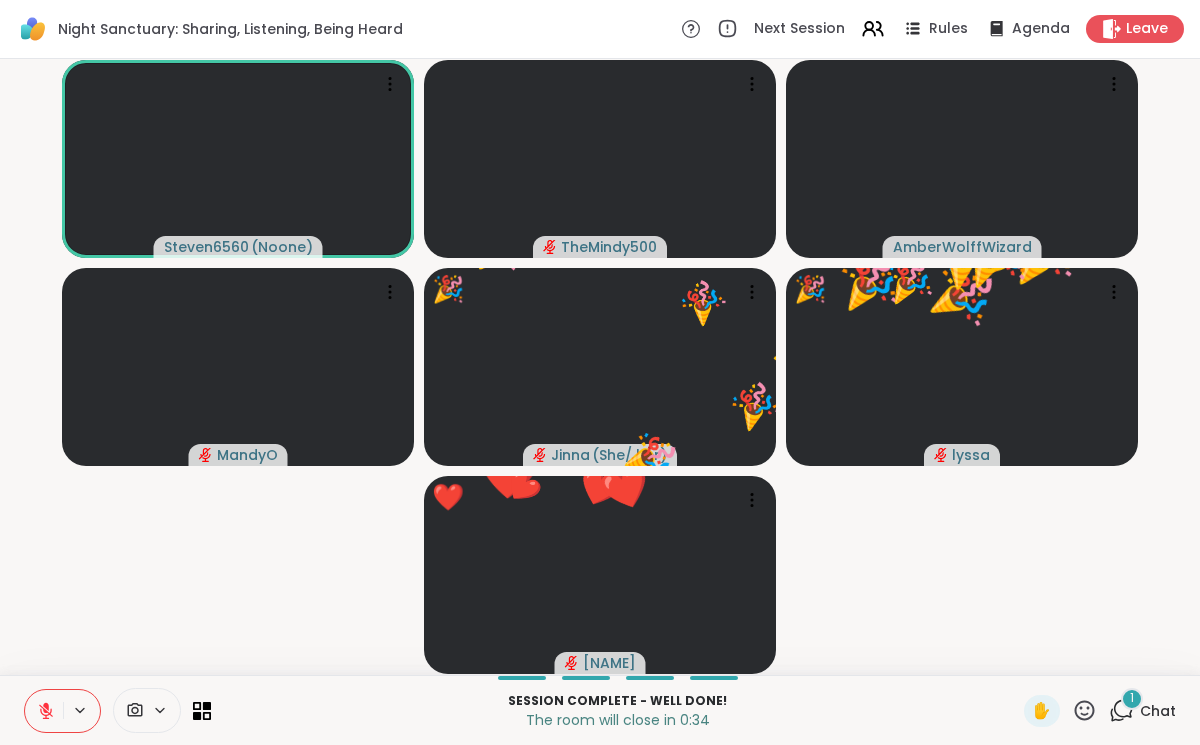 click 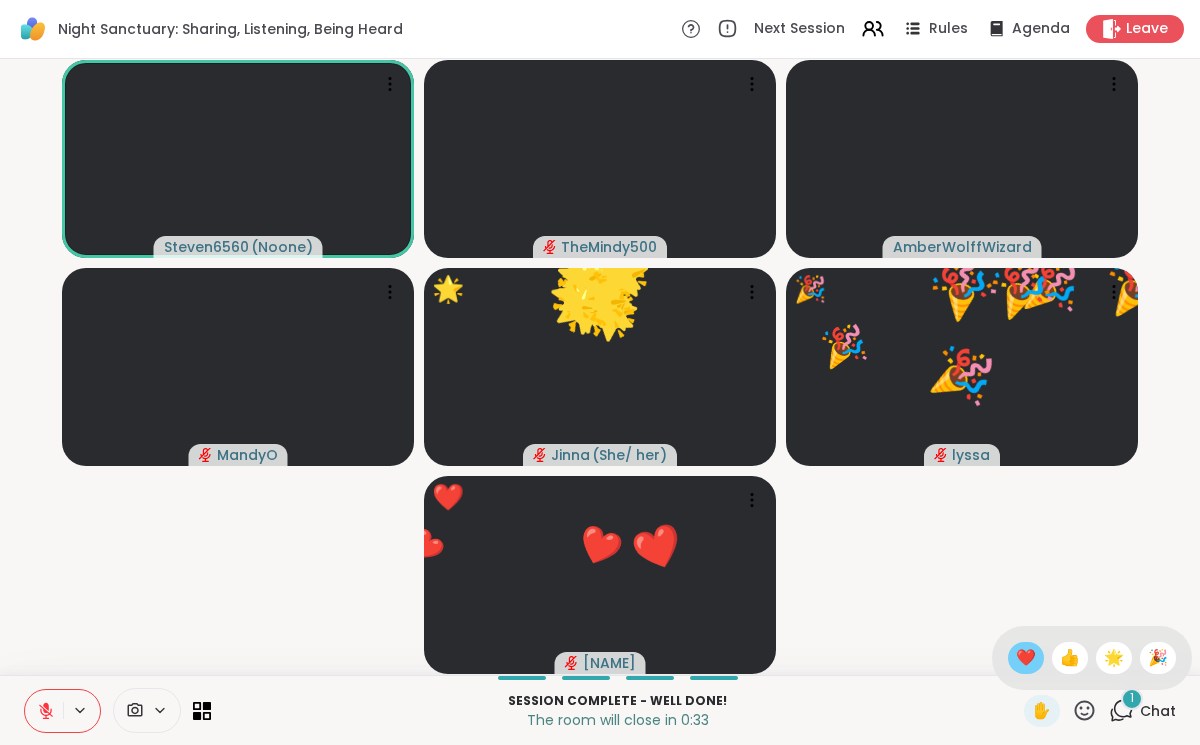 click on "❤️" at bounding box center [1026, 658] 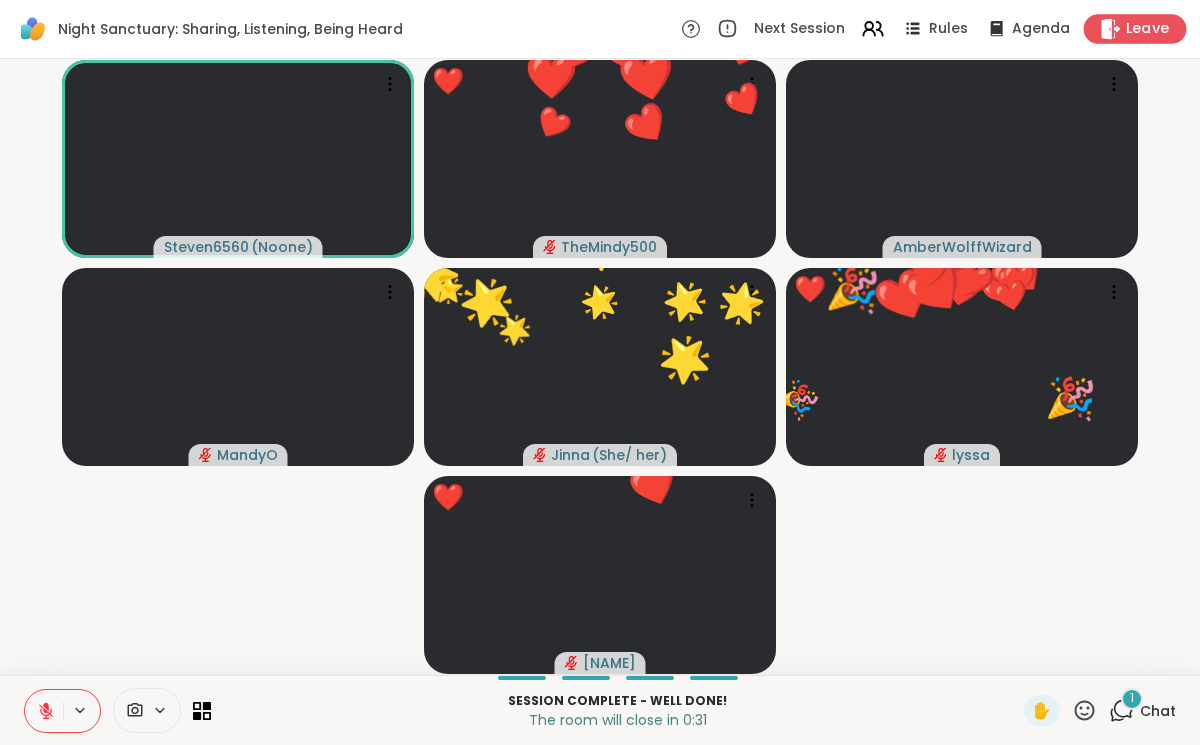 click on "Leave" at bounding box center (1148, 29) 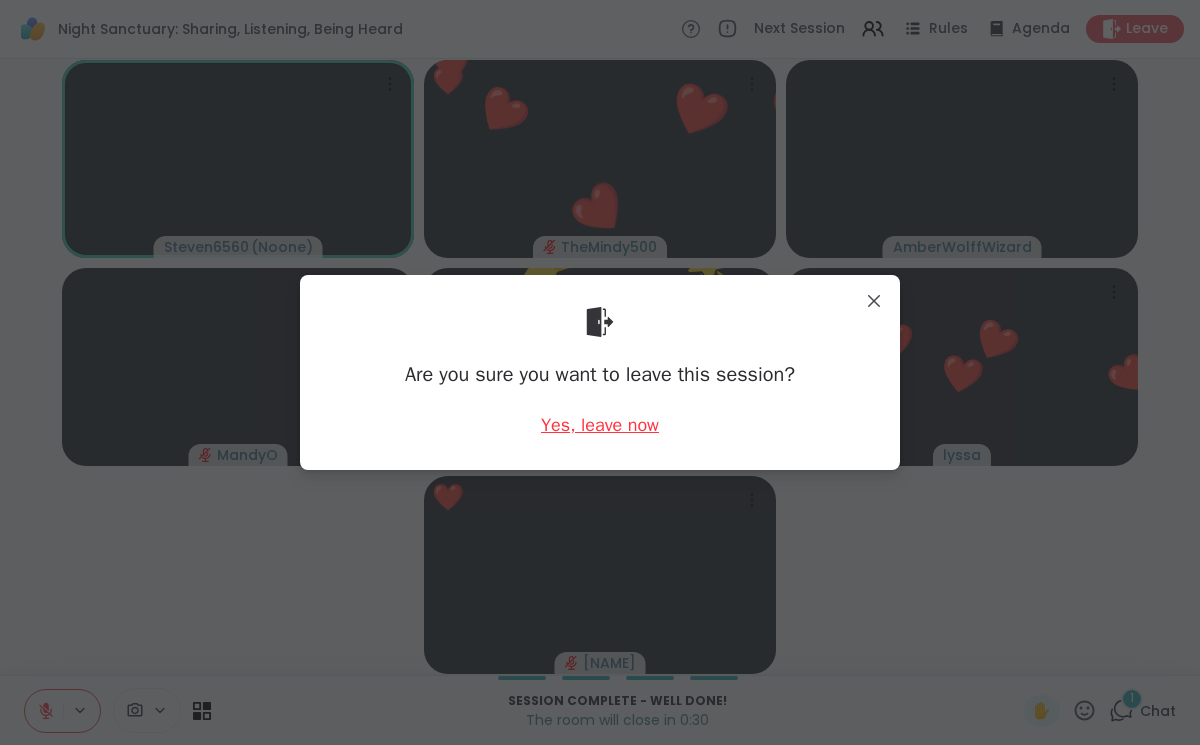 click on "Yes, leave now" at bounding box center [600, 425] 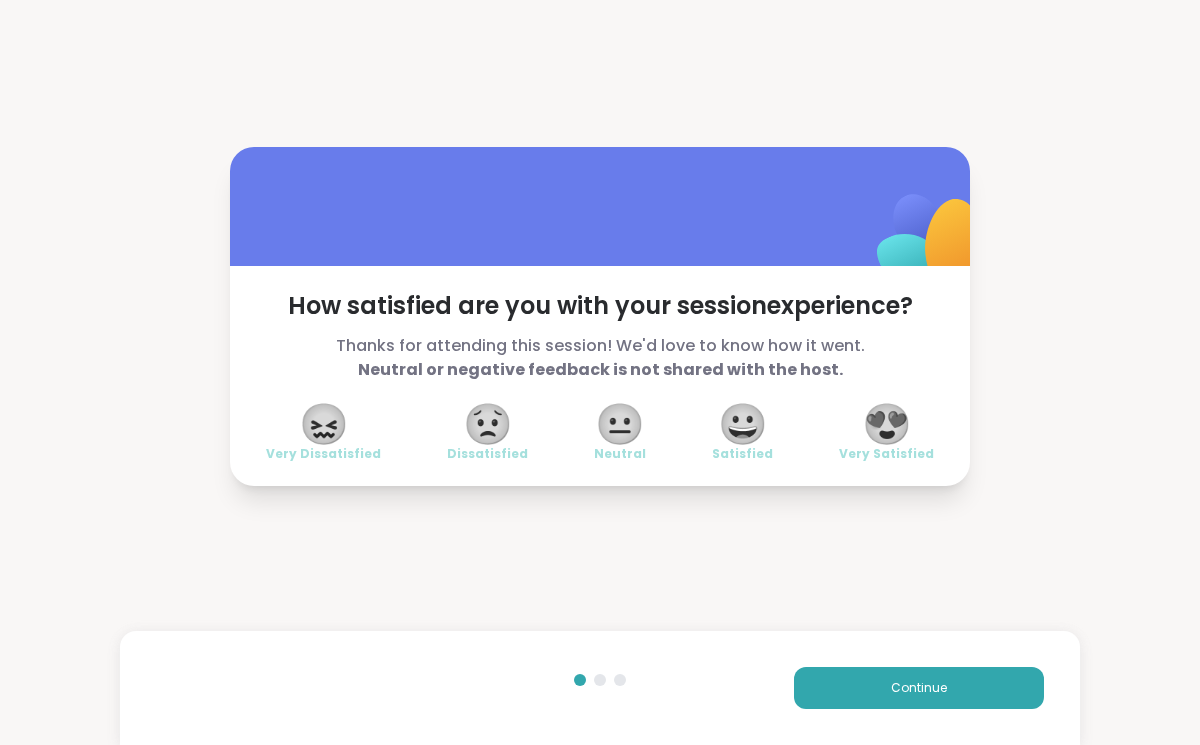 click on "😍" at bounding box center [887, 424] 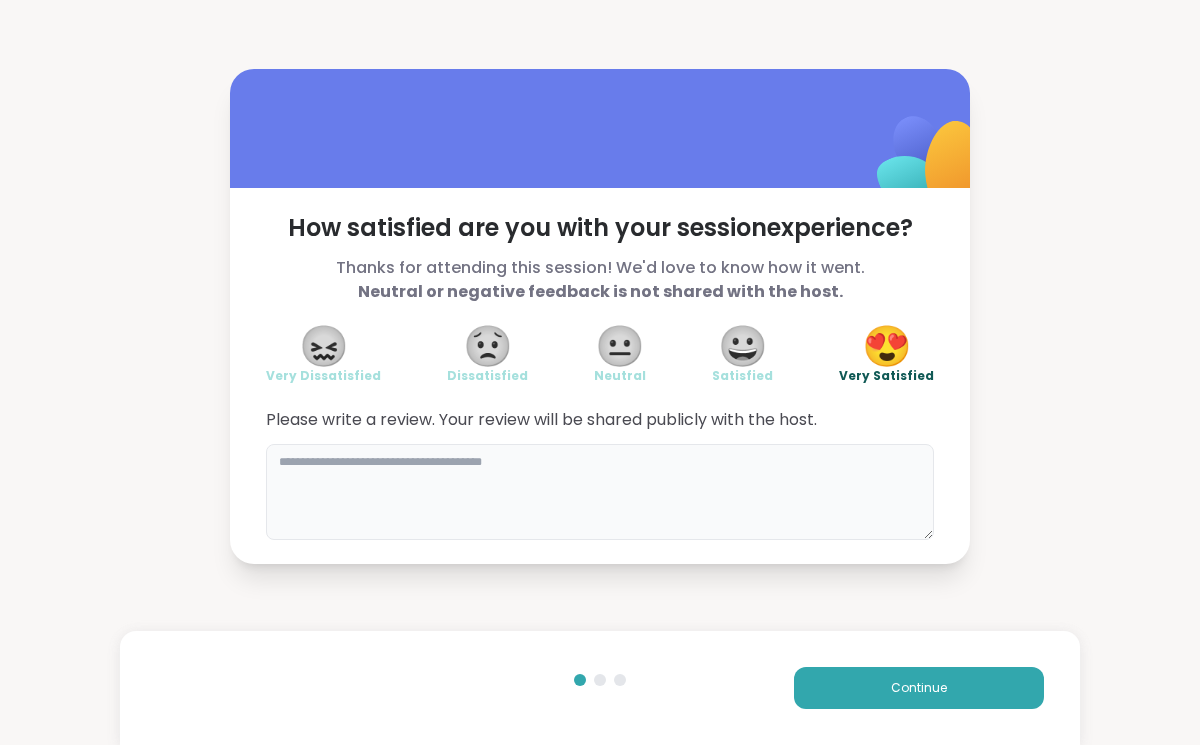 click at bounding box center (600, 492) 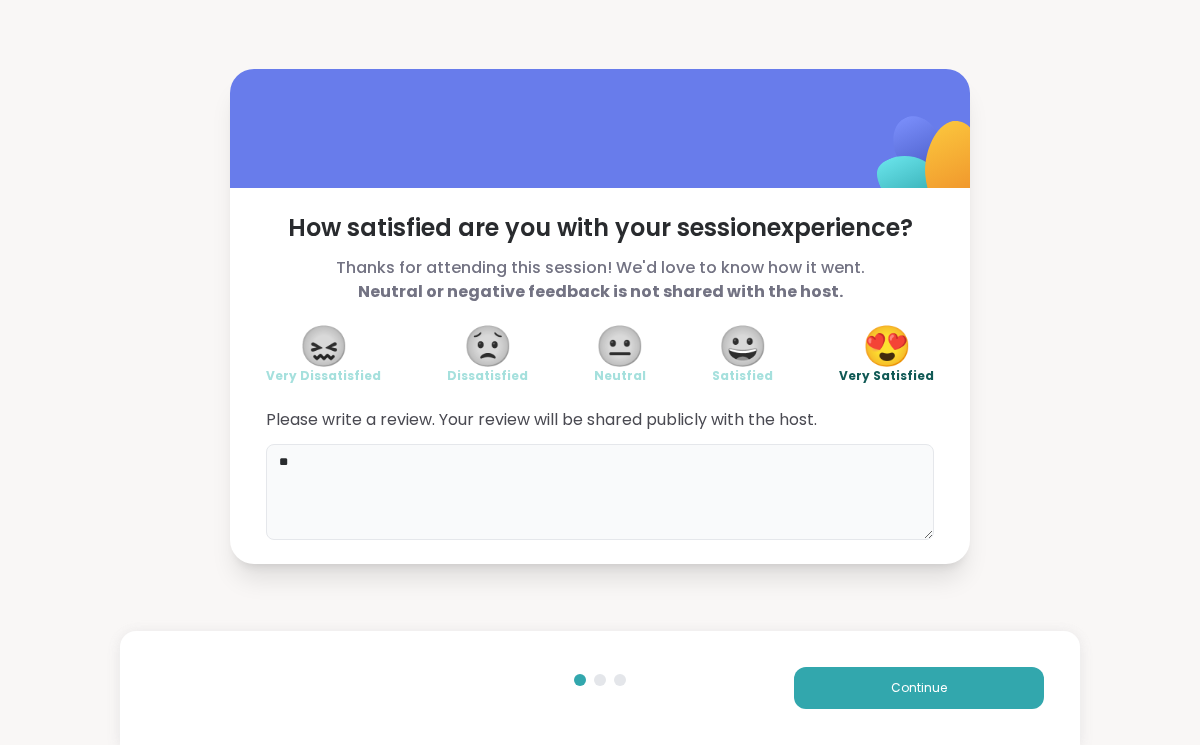 type on "*" 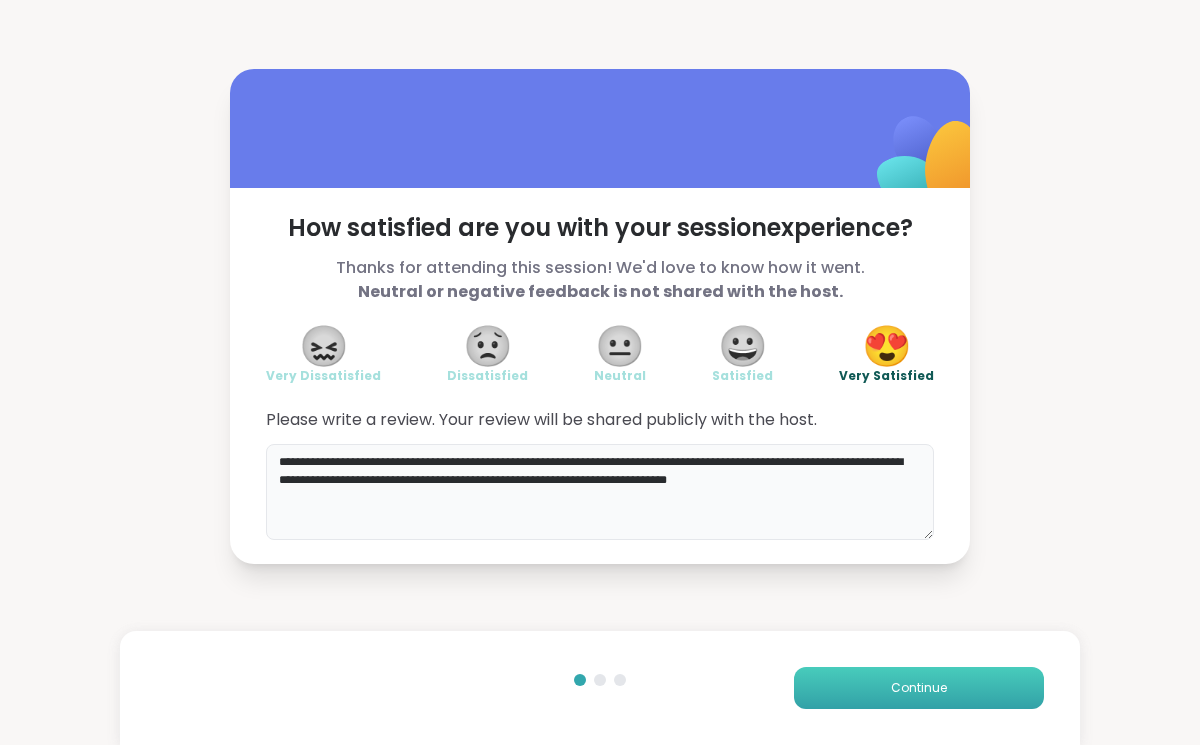 type on "**********" 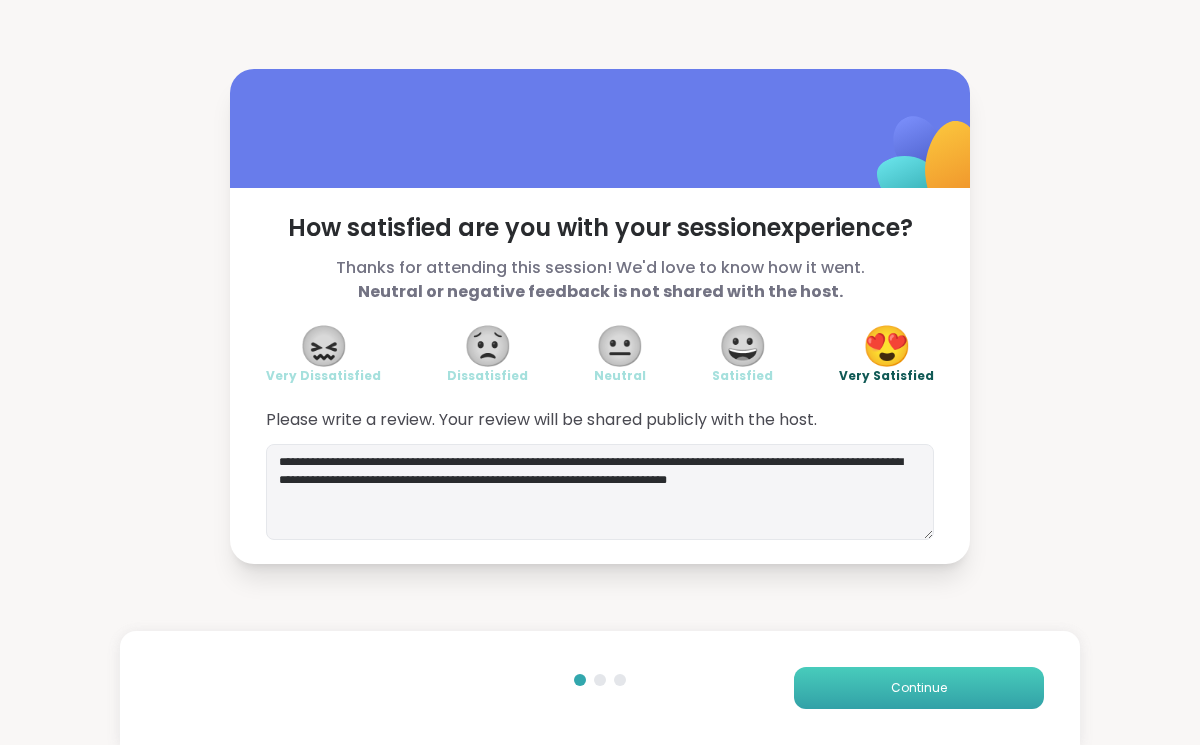 click on "Continue" at bounding box center [919, 688] 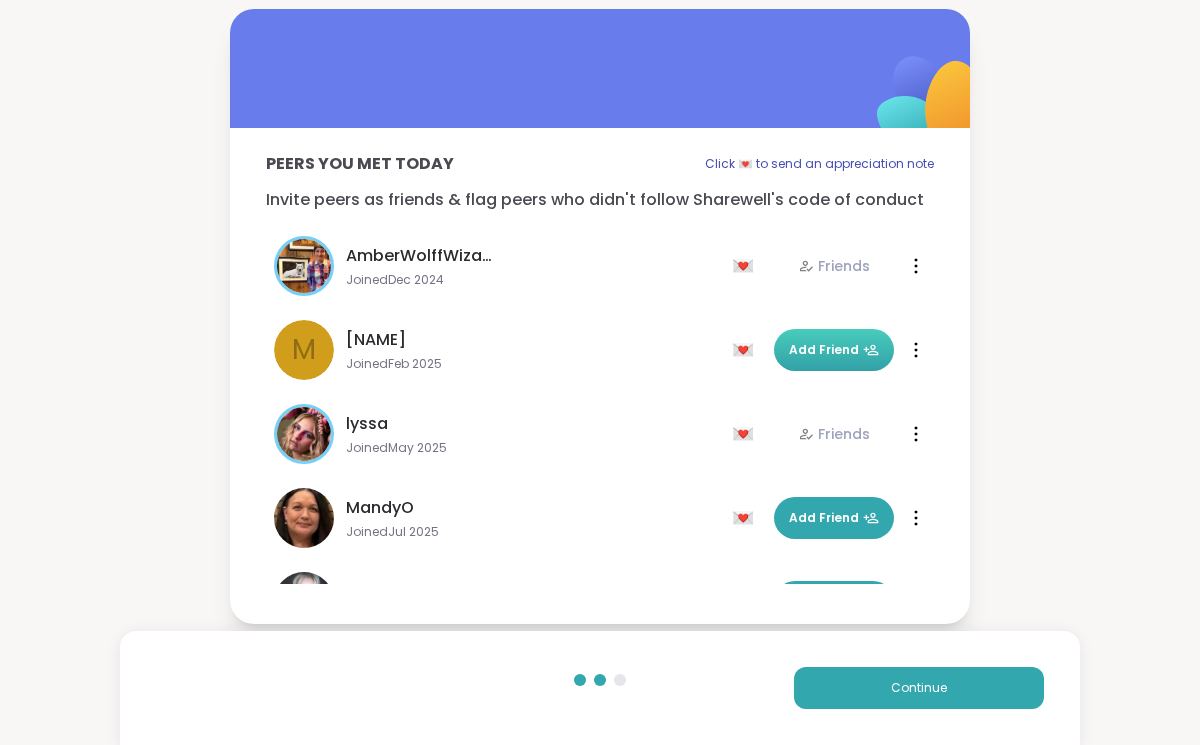 click on "Add Friend" at bounding box center [834, 350] 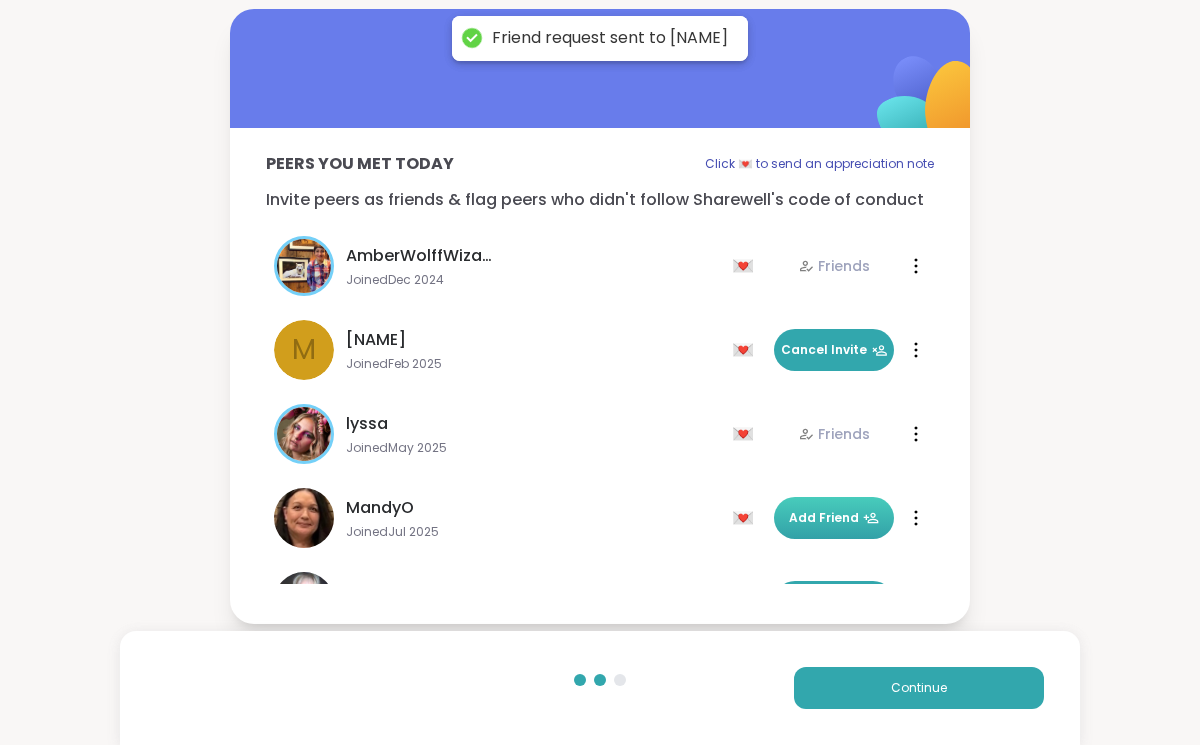 click on "Add Friend" at bounding box center [834, 518] 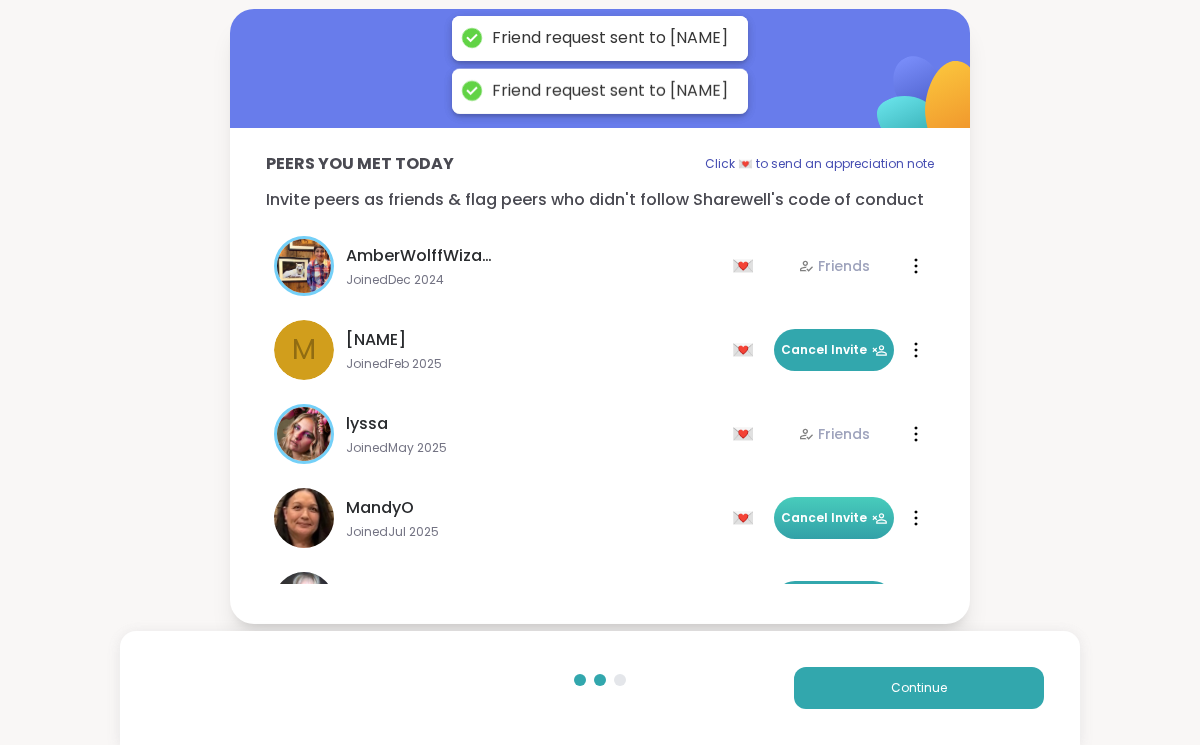 scroll, scrollTop: 144, scrollLeft: 0, axis: vertical 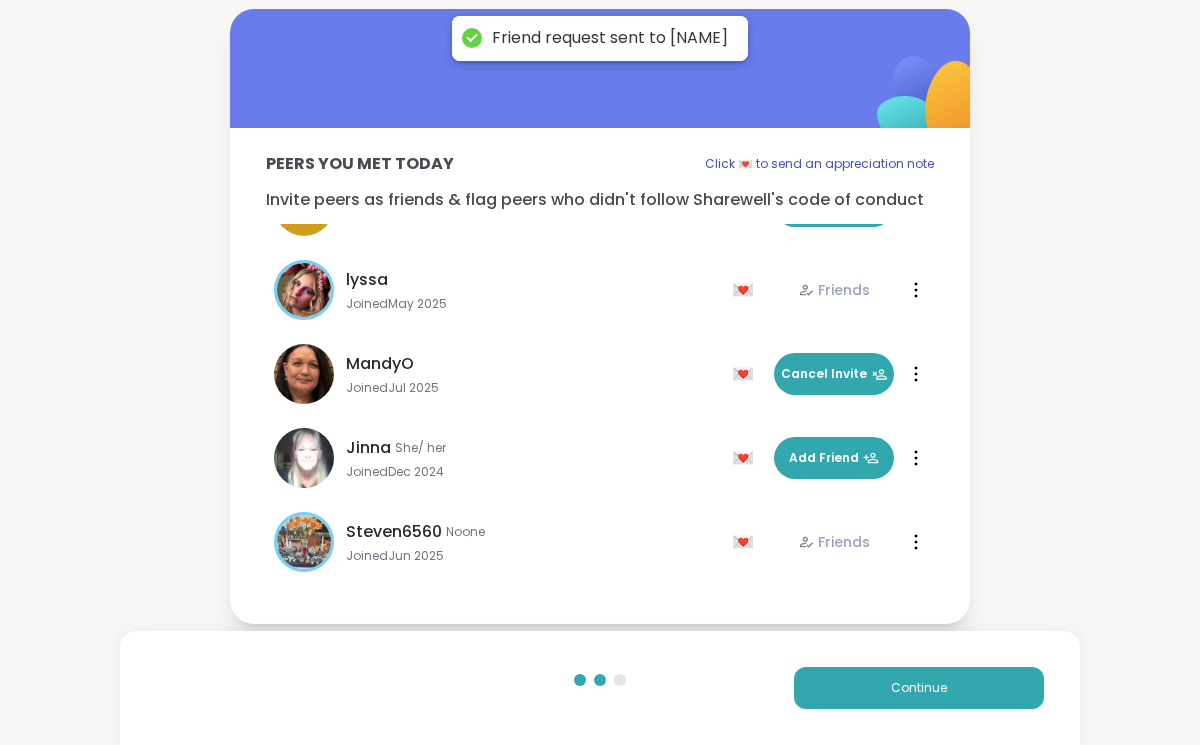 click on "[NAME] She/ her Joined Dec 2024 💌 Add Friend 💌 Add Friend" at bounding box center [600, 458] 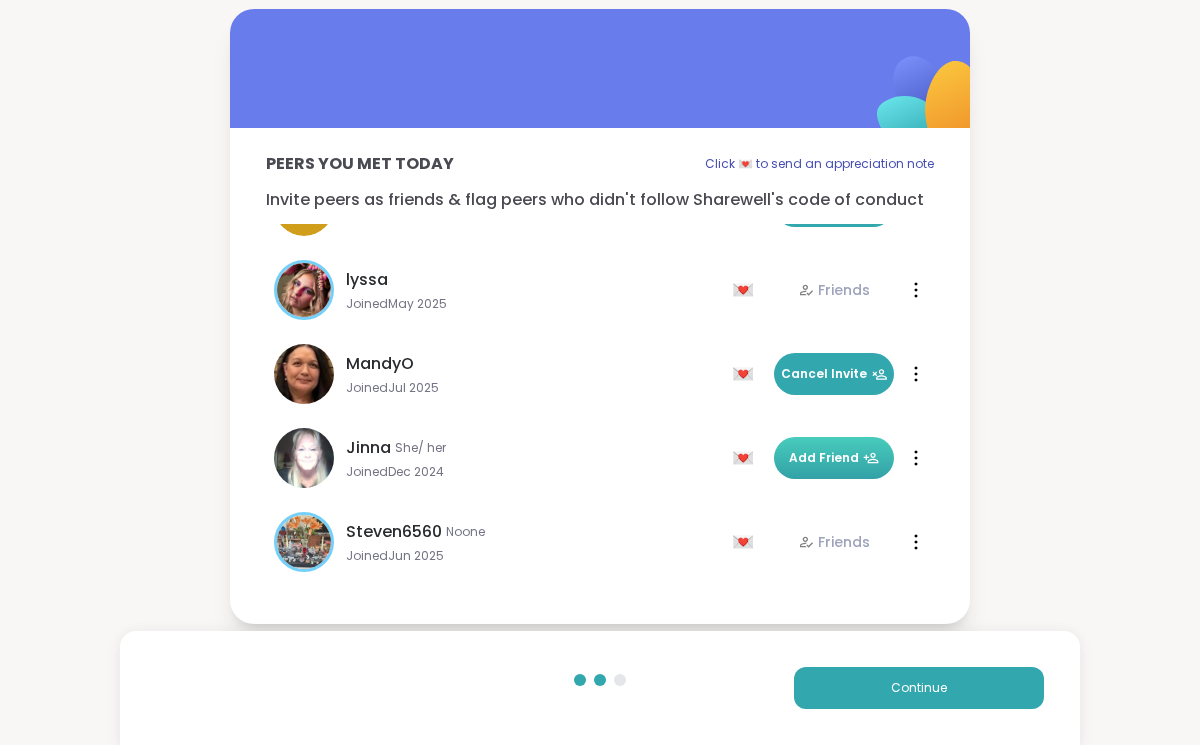click on "Add Friend" at bounding box center [834, 458] 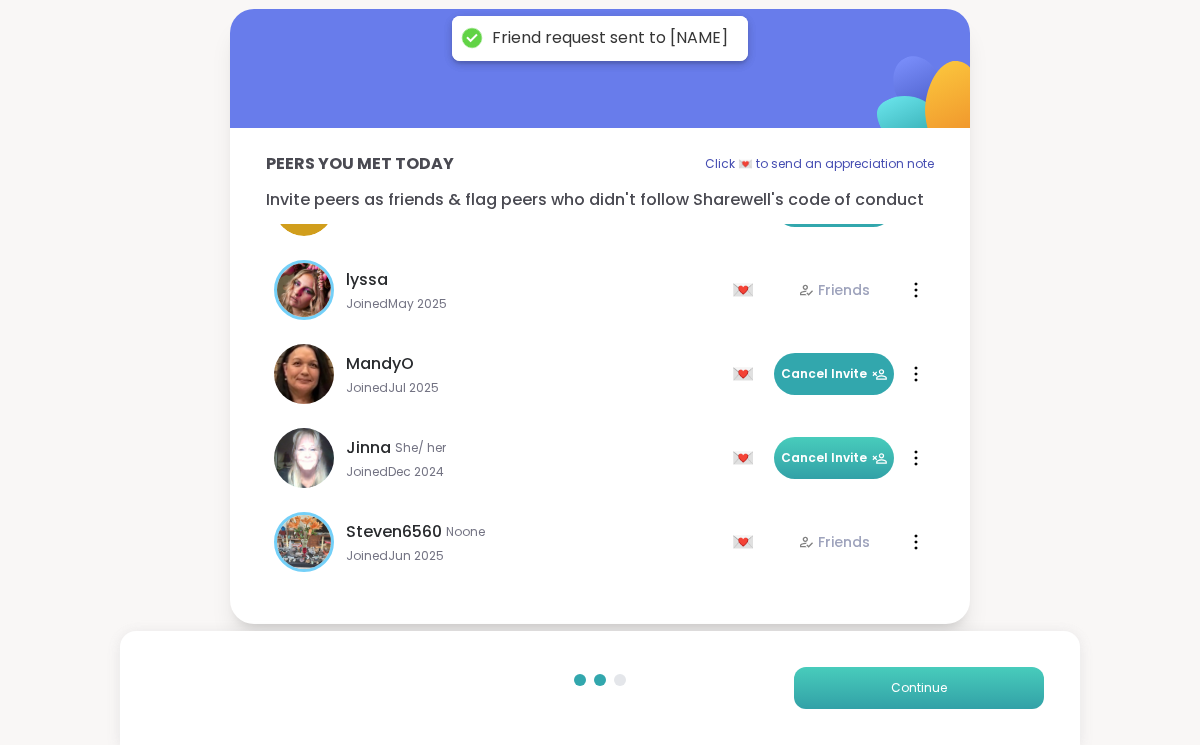 click on "Continue" at bounding box center (919, 688) 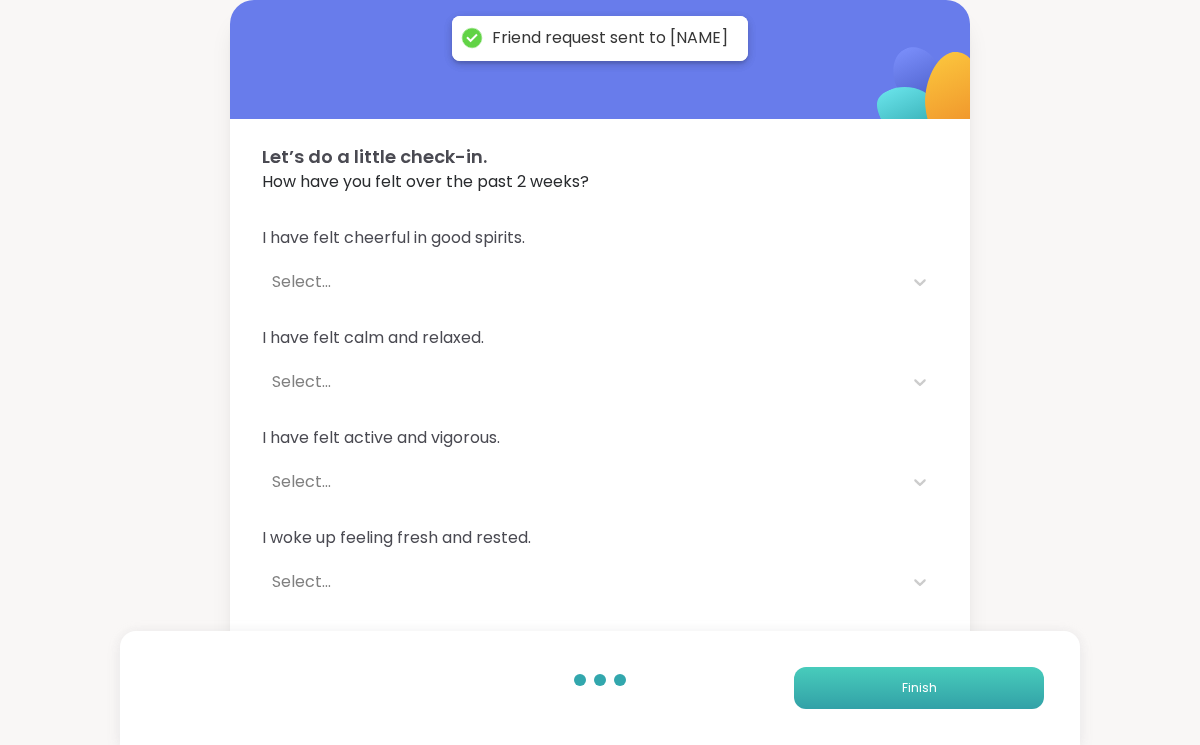 click on "Finish" at bounding box center (919, 688) 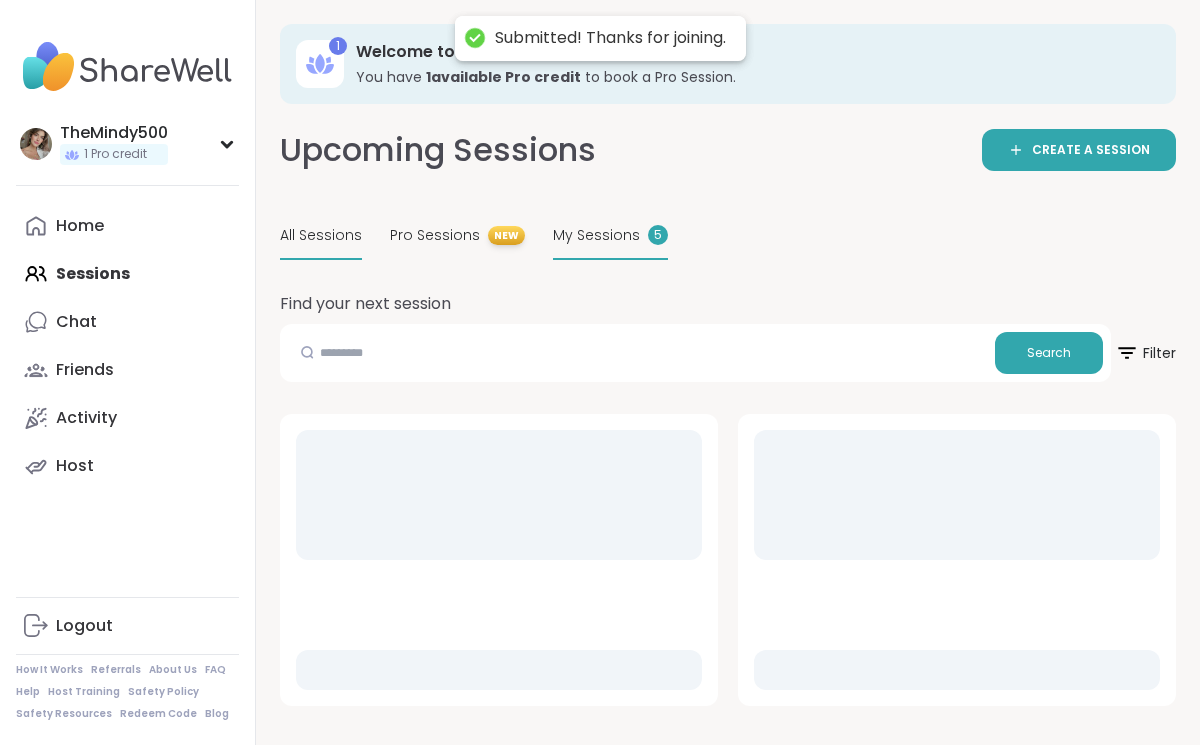 click on "My Sessions" at bounding box center (596, 235) 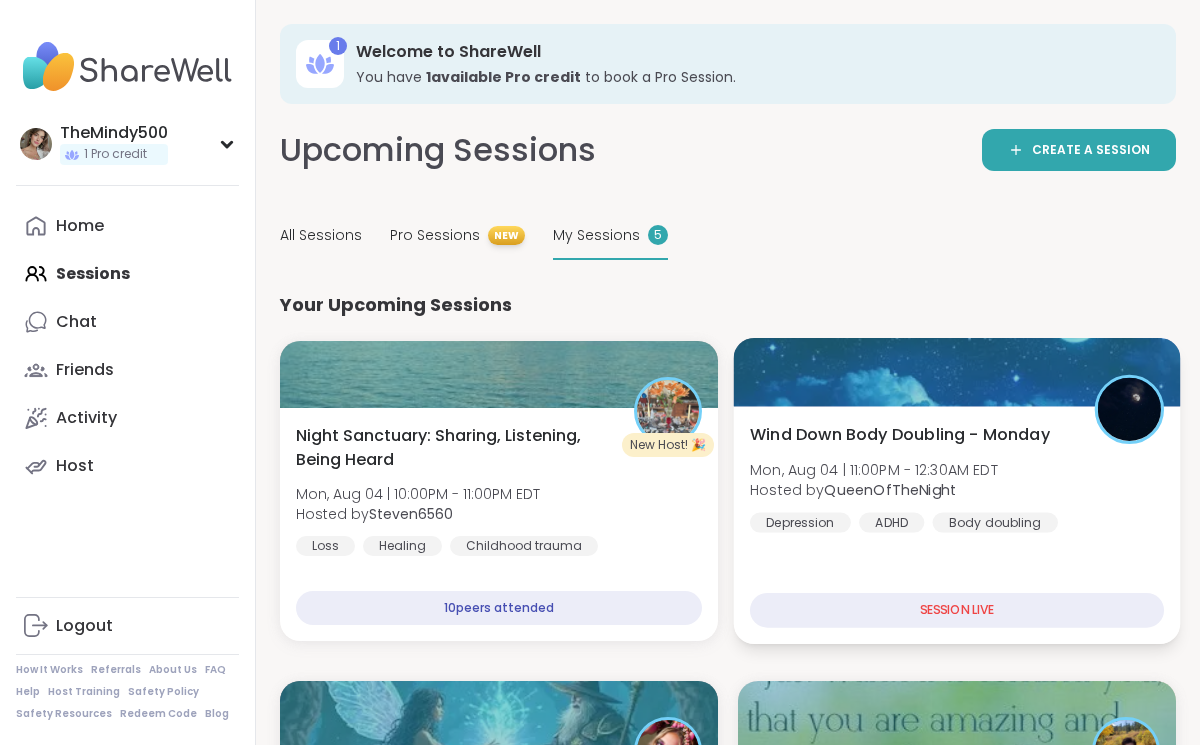 click on "Depression" at bounding box center [800, 522] 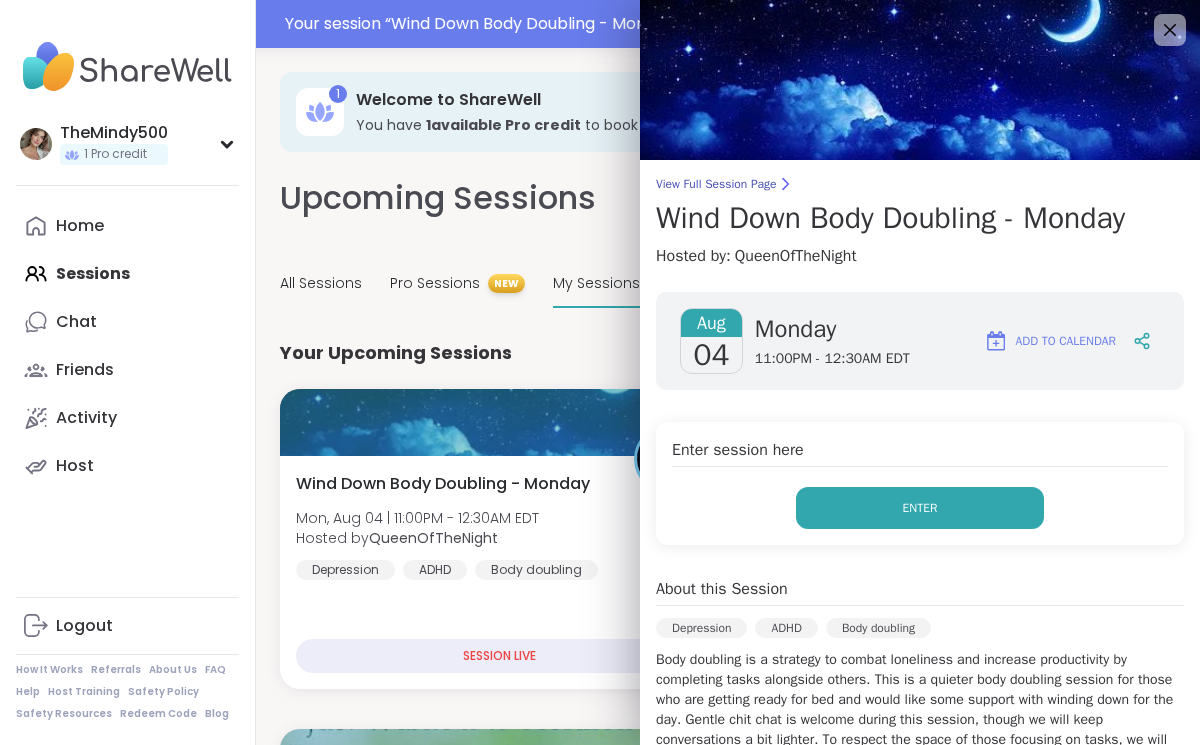 click on "Enter" at bounding box center [920, 508] 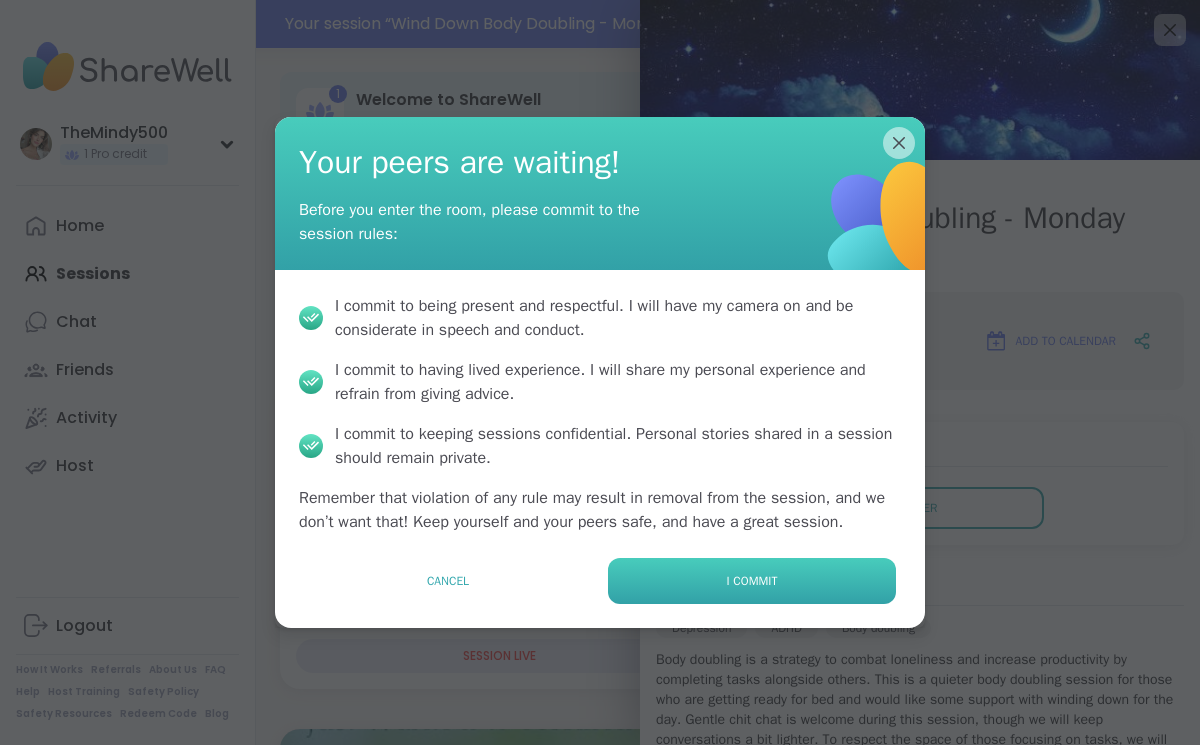 click on "I commit" at bounding box center [752, 581] 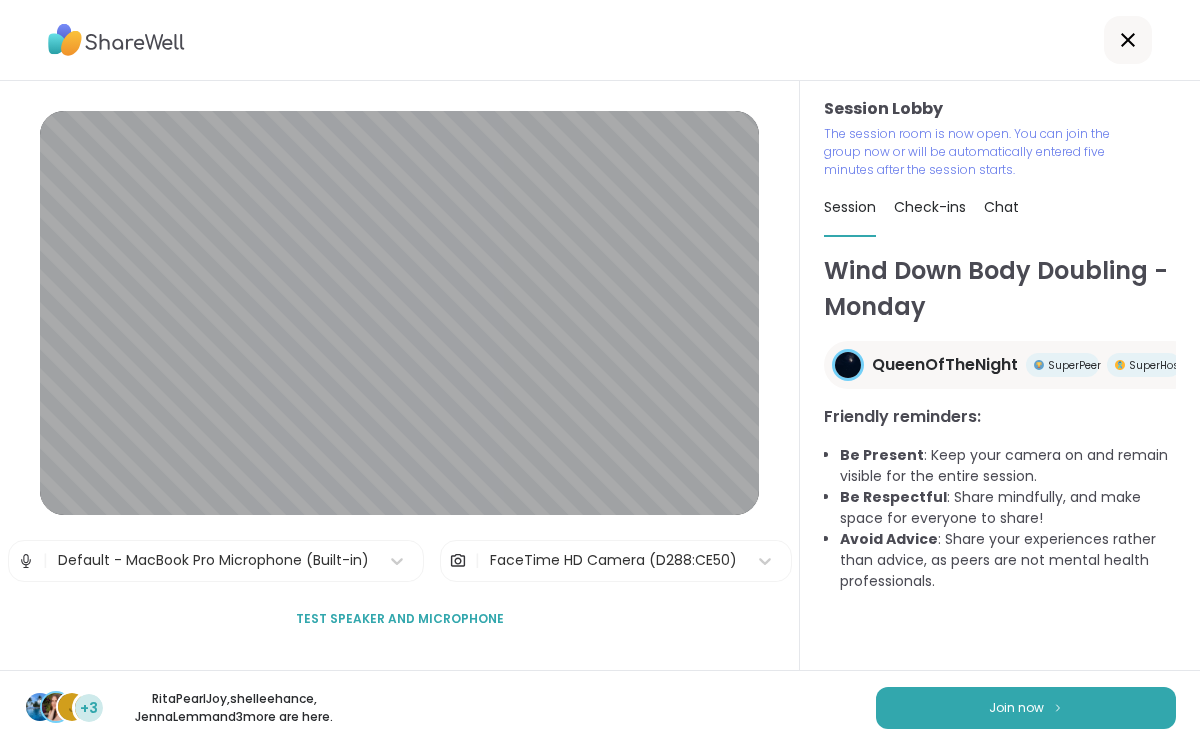 click on "Wind Down Body Doubling - Monday [NAME] [NAME] [NAME] Friendly reminders: Be Present : Keep your camera on and remain visible for the entire session. Be Respectful : Share mindfully, and make space for everyone to share! Avoid Advice : Share your experiences rather than advice, as peers are not mental health professionals." at bounding box center [1000, 470] 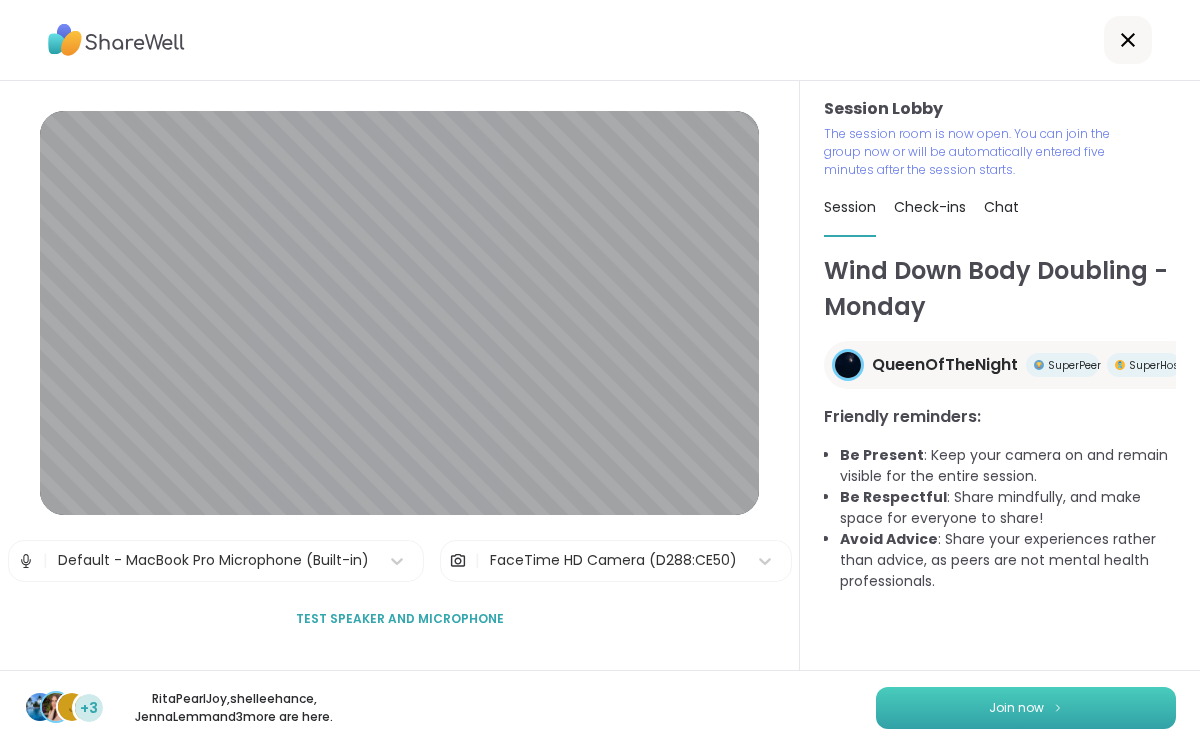 click on "Join now" at bounding box center [1026, 708] 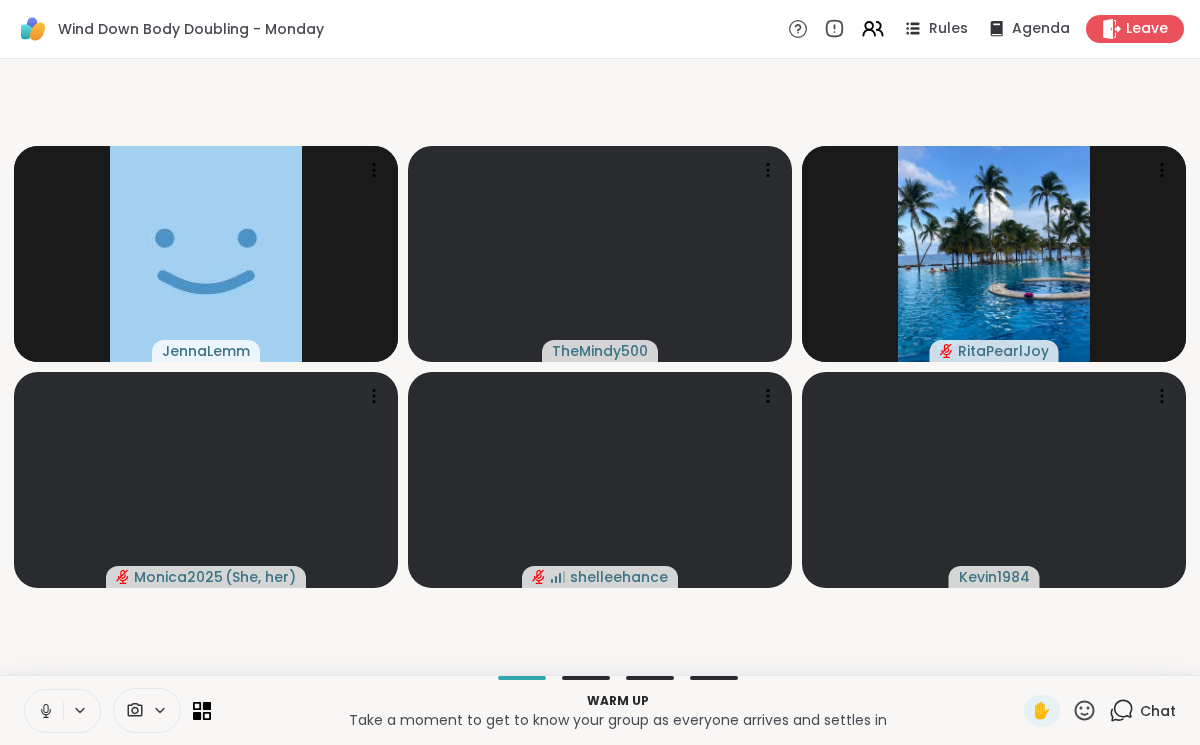 click 